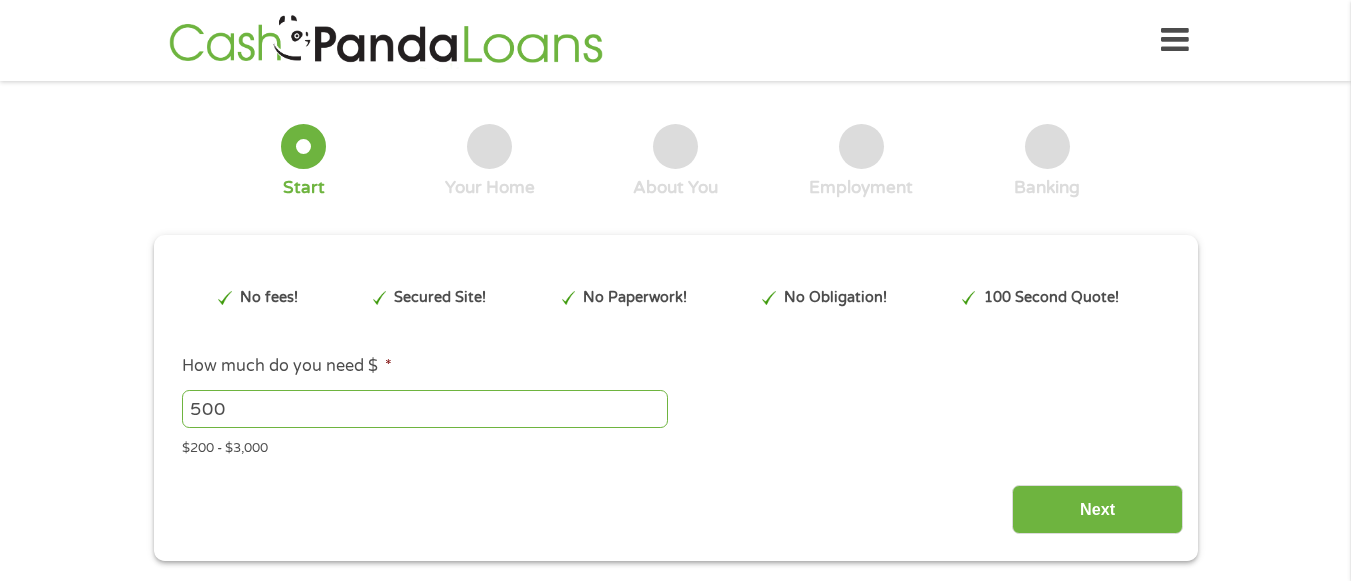 scroll, scrollTop: 0, scrollLeft: 0, axis: both 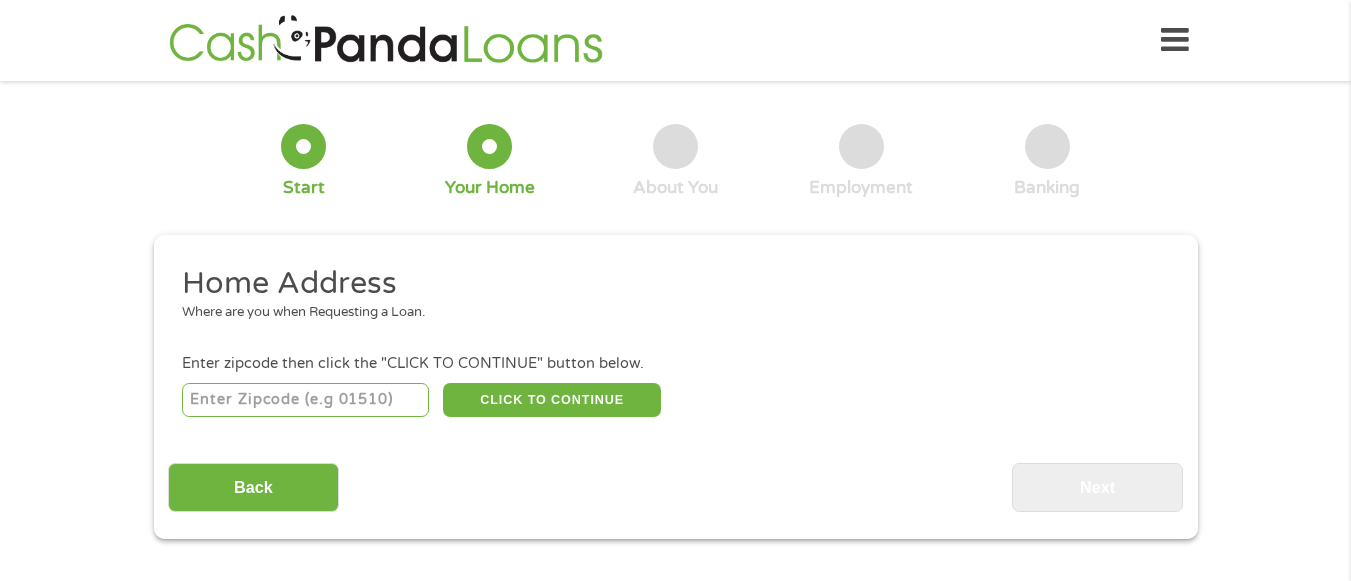 click on "Home Address Where are you when Requesting a Loan." at bounding box center (668, 301) 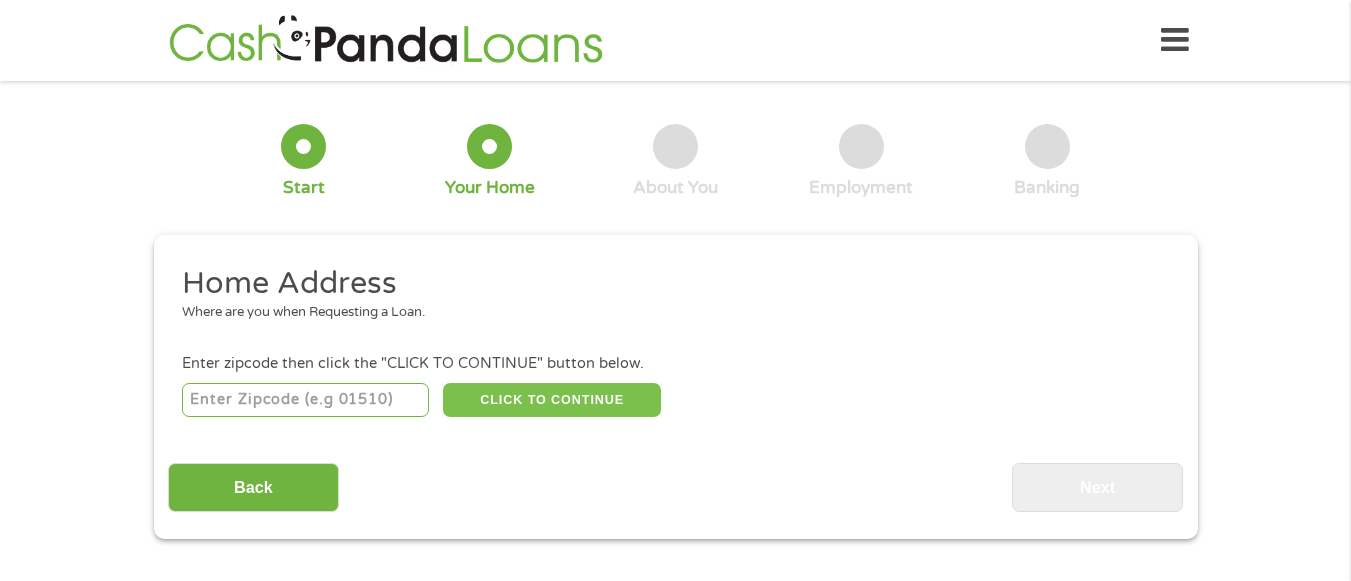 type on "[NUMBER]" 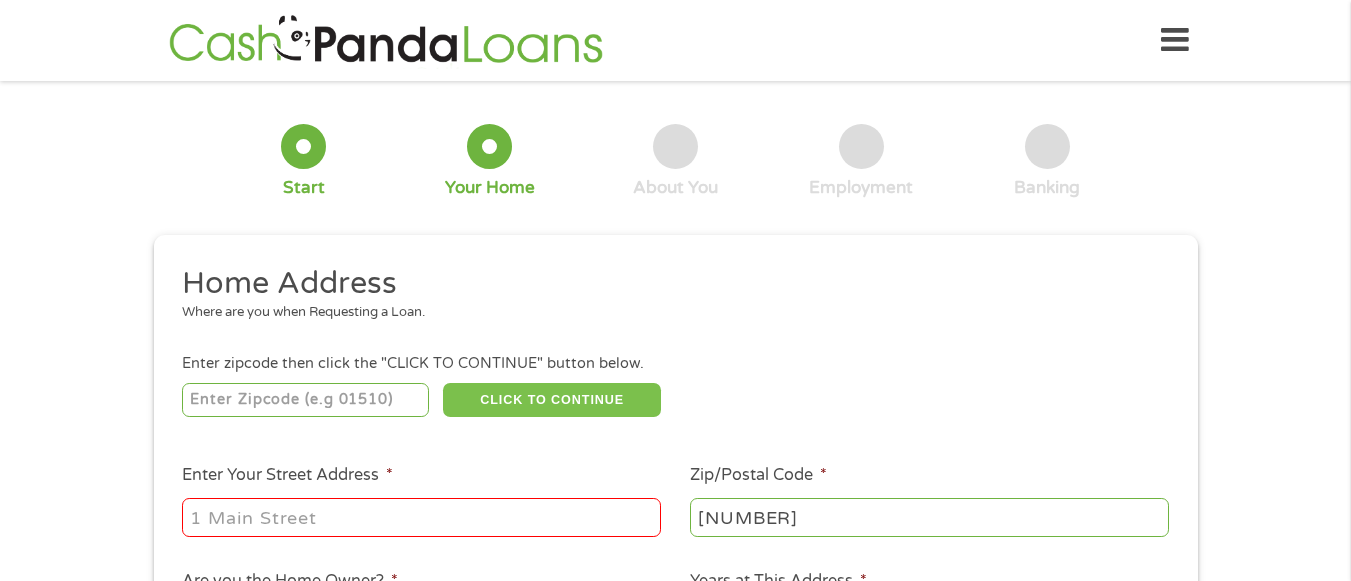 type 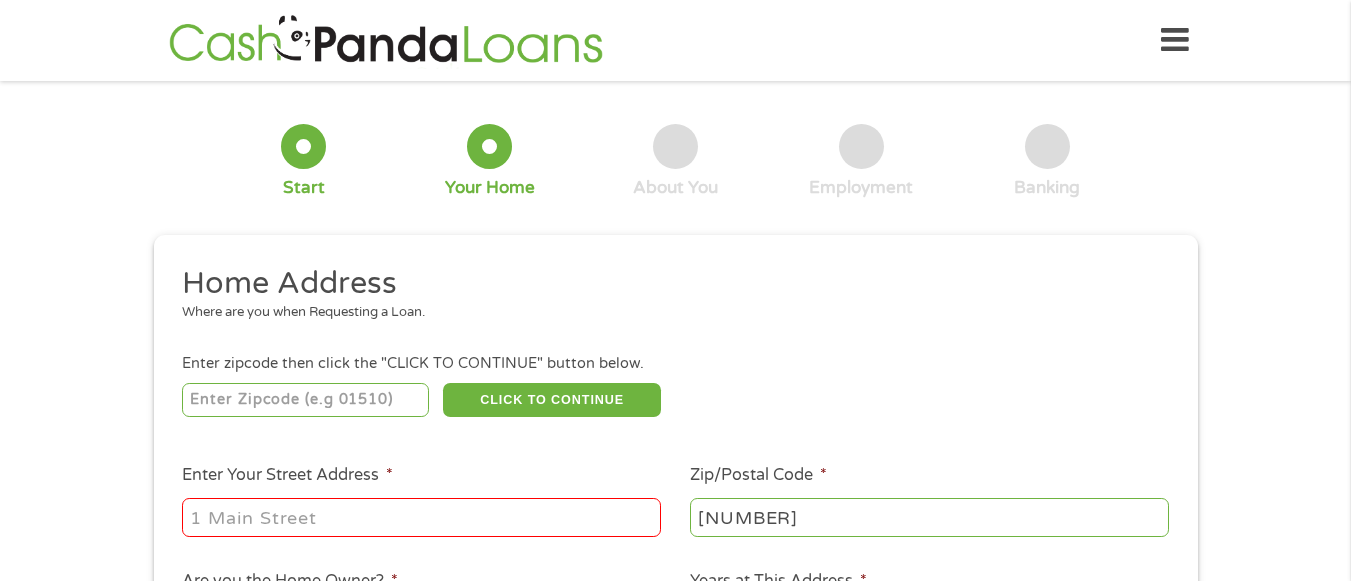 click on "Enter Your Street Address *" at bounding box center [421, 517] 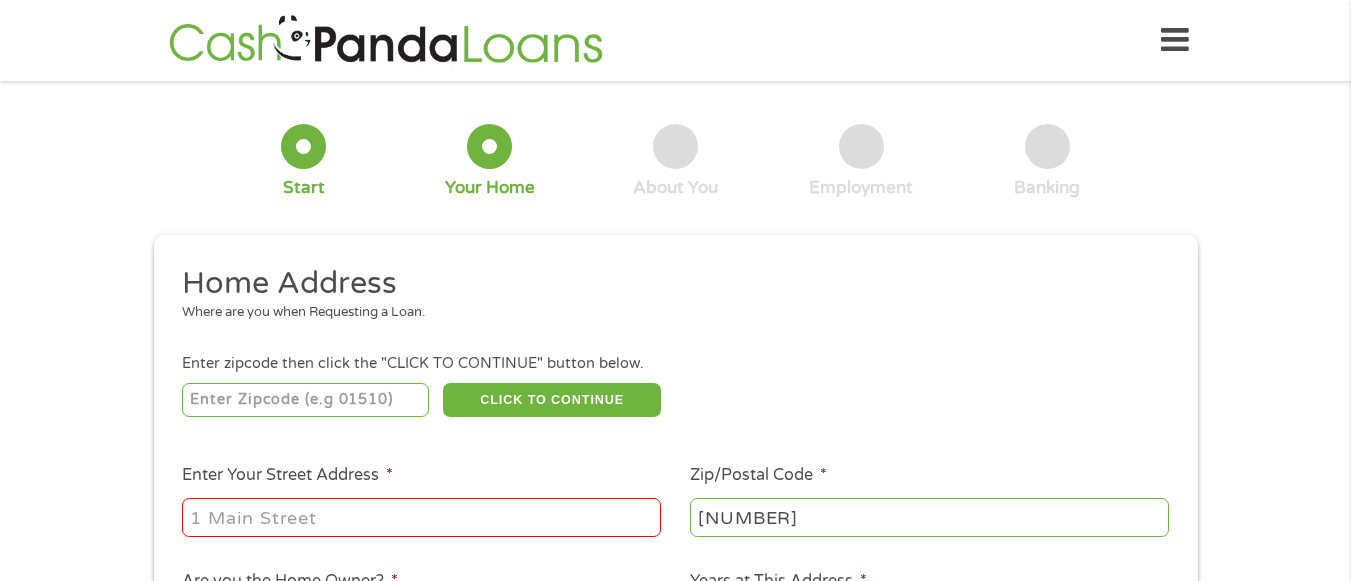 type on "[STREET]" 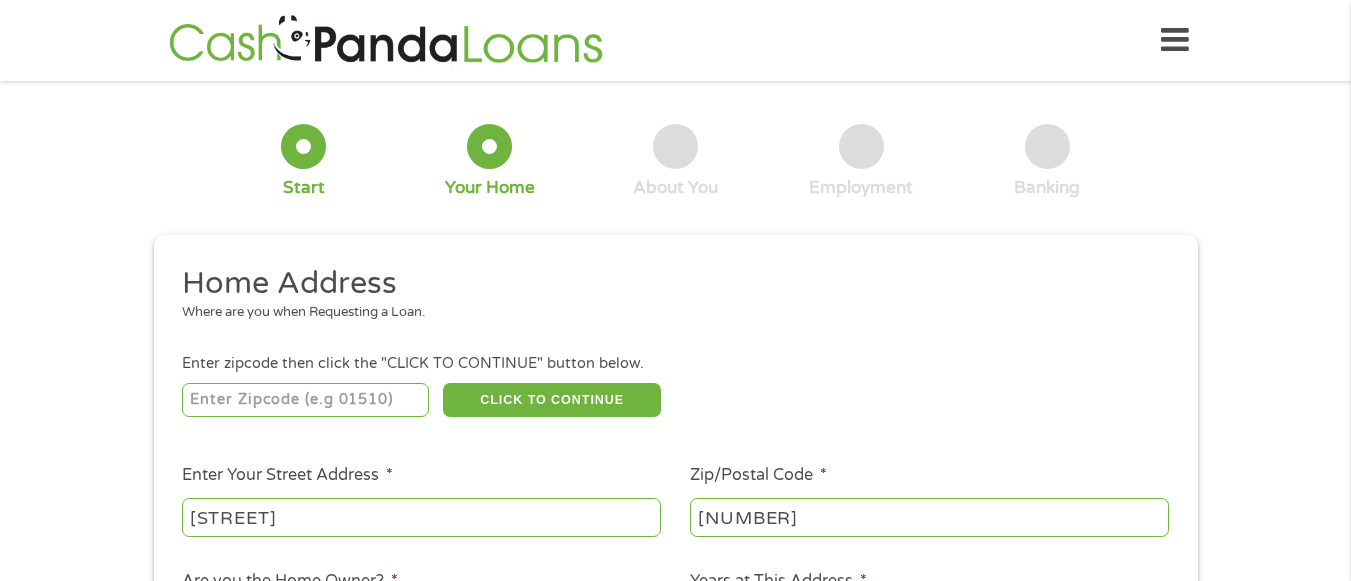 click on "Home Address Where are you when Requesting a Loan.
Enter zipcode then click the "CLICK TO CONTINUE" button below.
[ZIP]
CLICK TO CONTINUE
Please recheck your Zipcode, it seems to be Incorrect Enter Your Street Address * [STREET] Zip/Postal Code * [ZIP] This field is hidden when viewing the form City * [CITY] This field is hidden when viewing the form State * Alabama Alaska Arizona Arkansas California Colorado Connecticut Delaware Florida Georgia Hawaii Idaho Illinois Indiana Iowa Kansas Kentucky Louisiana Maine Maryland Massachusetts Michigan Minnesota Mississippi Missouri Montana Nebraska Nevada New Hampshire New Jersey New Mexico North Carolina North Dakota Ohio Oklahoma Oregon Pennsylvania Rhode Island South Carolina South Dakota Tennessee Texas Utah Vermont Virginia Washington West Virginia Wisconsin Wyoming Are you the Home Owner? * No Yes Years at This Address * 1 Year or less 1 - 2 Years 2 - 4 Years Over 4 Years Loan Purpose * --- Choose one --- Pay Bills Debt Consolidation" at bounding box center [675, 531] 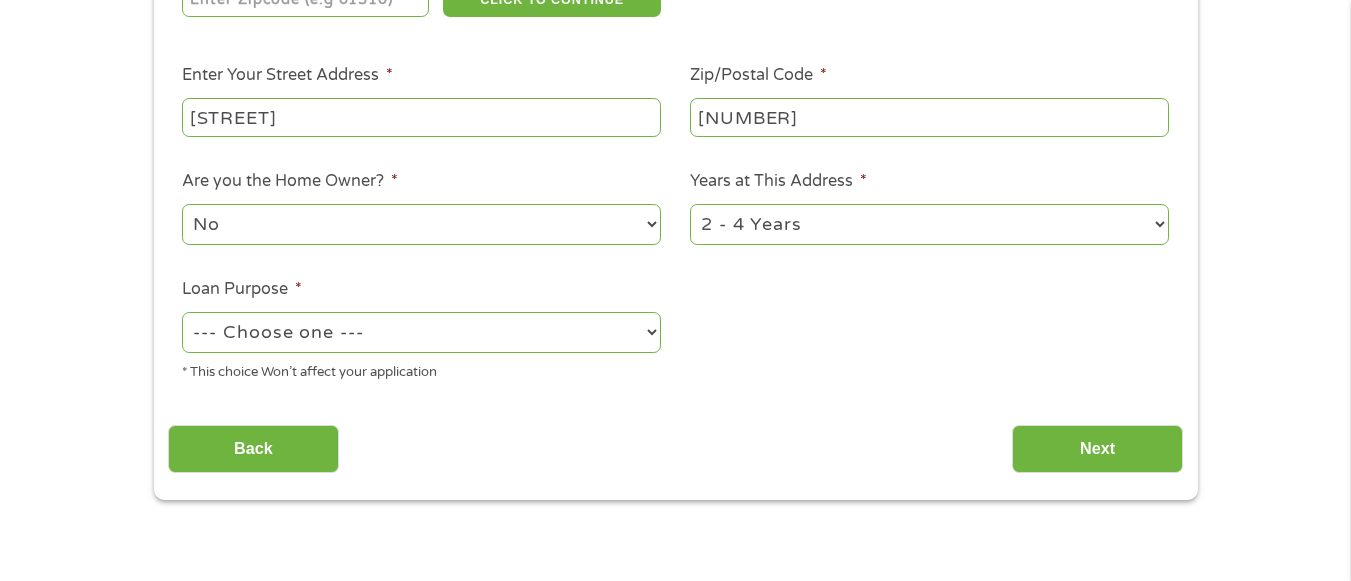scroll, scrollTop: 440, scrollLeft: 0, axis: vertical 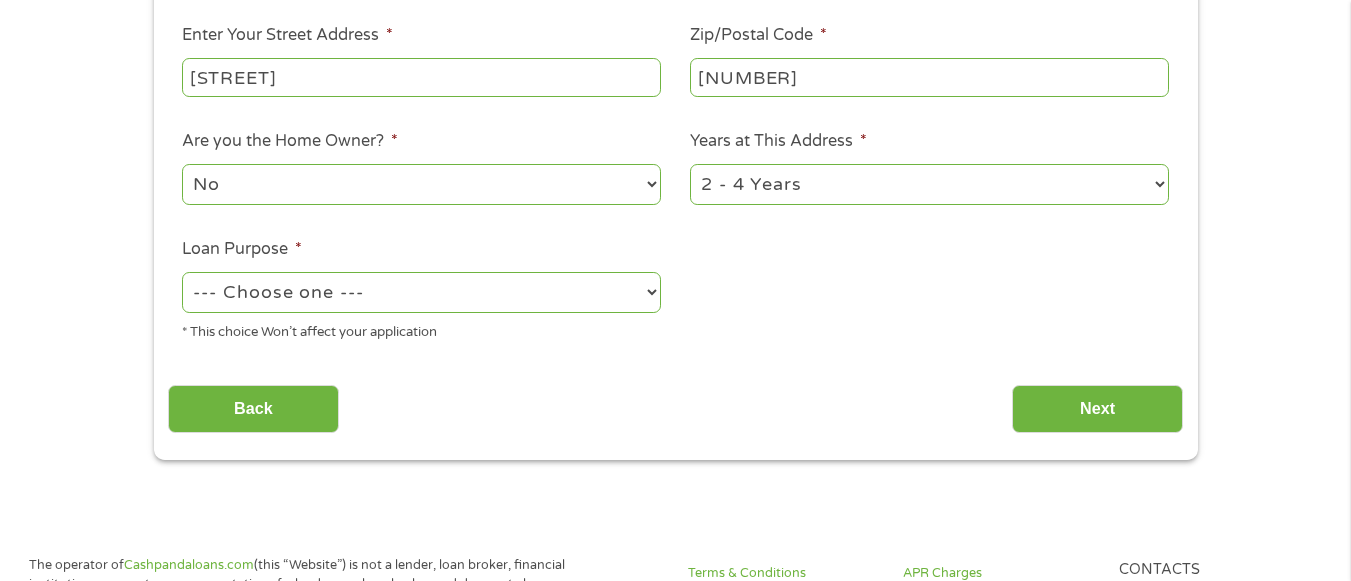 click on "--- Choose one --- Pay Bills Debt Consolidation Home Improvement Major Purchase Car Loan Short Term Cash Medical Expenses Other" at bounding box center [421, 292] 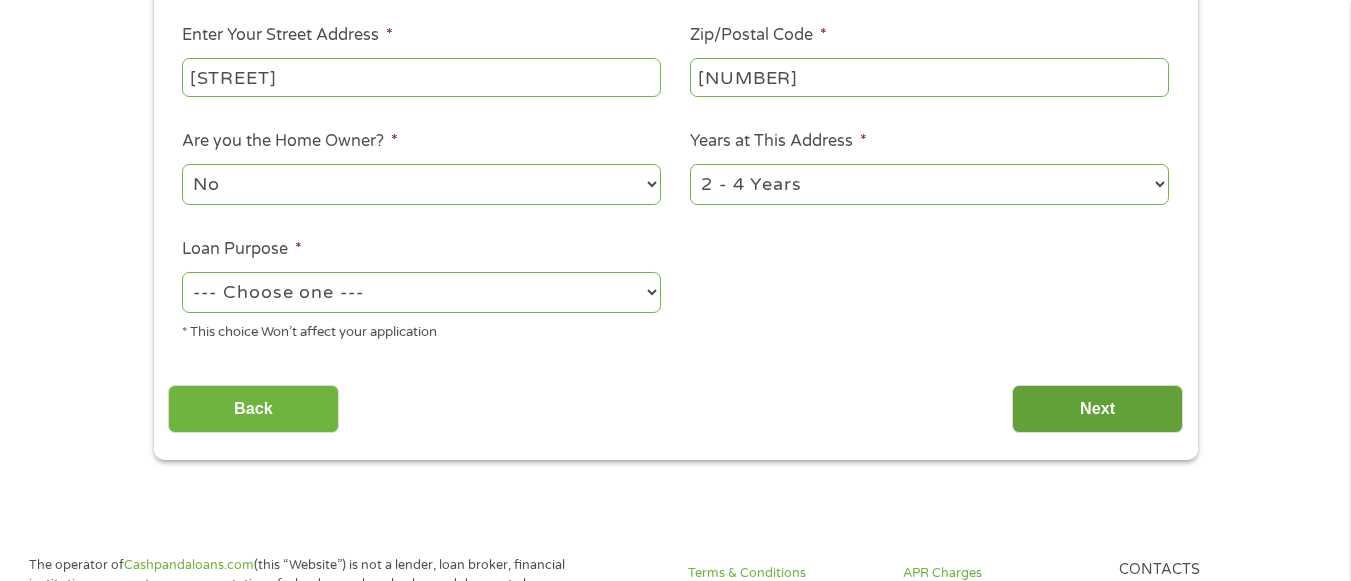 click on "Next" at bounding box center [1097, 409] 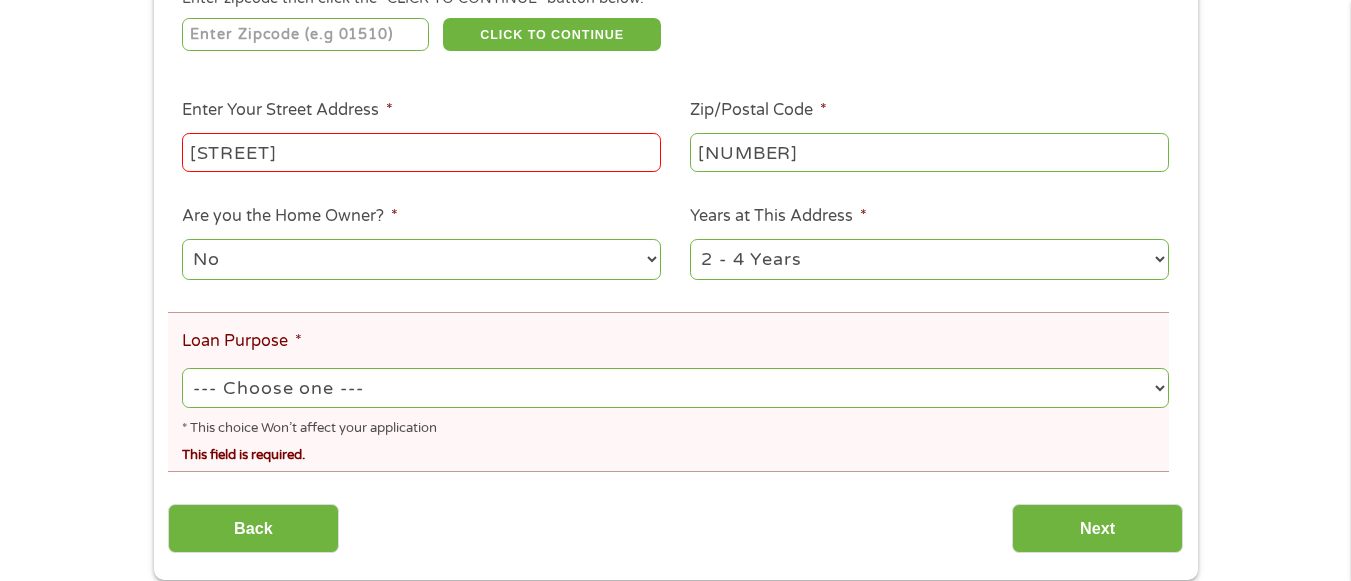 scroll, scrollTop: 0, scrollLeft: 0, axis: both 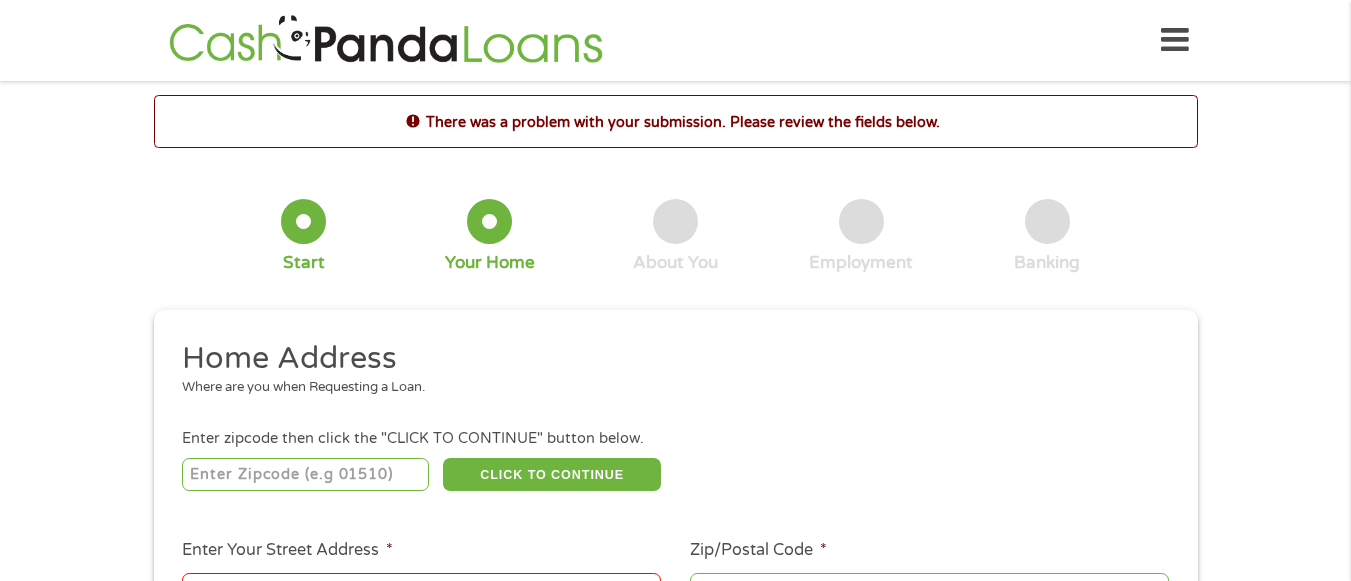 click on "Home Address Where are you when Requesting a Loan." at bounding box center (668, 376) 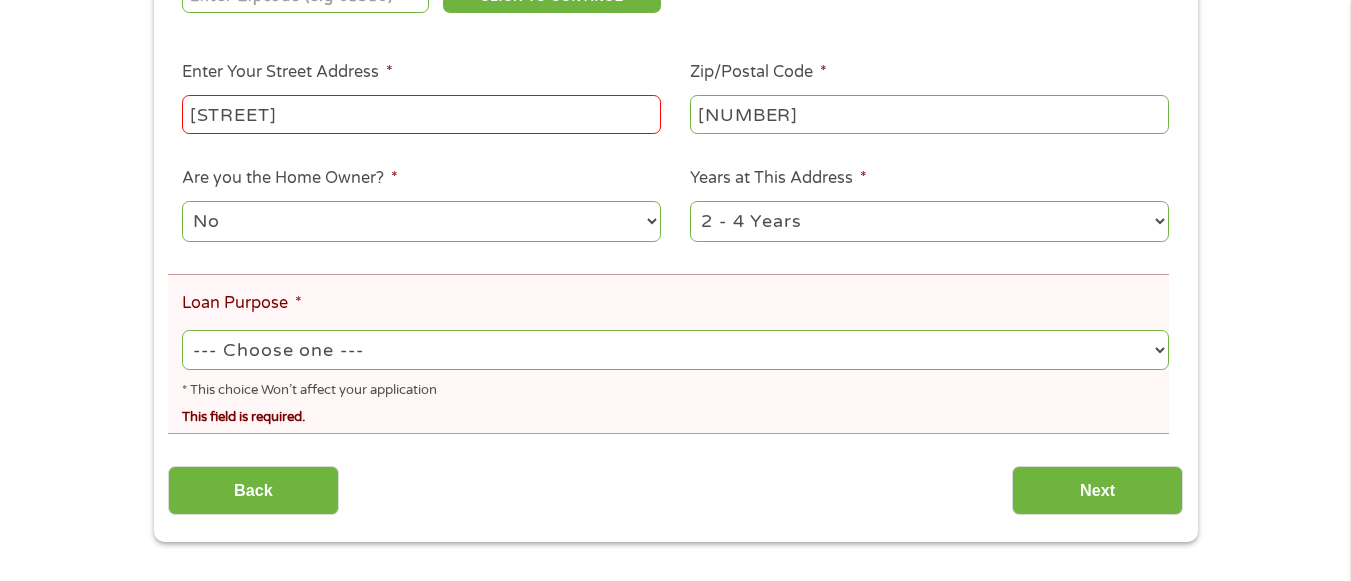 scroll, scrollTop: 480, scrollLeft: 0, axis: vertical 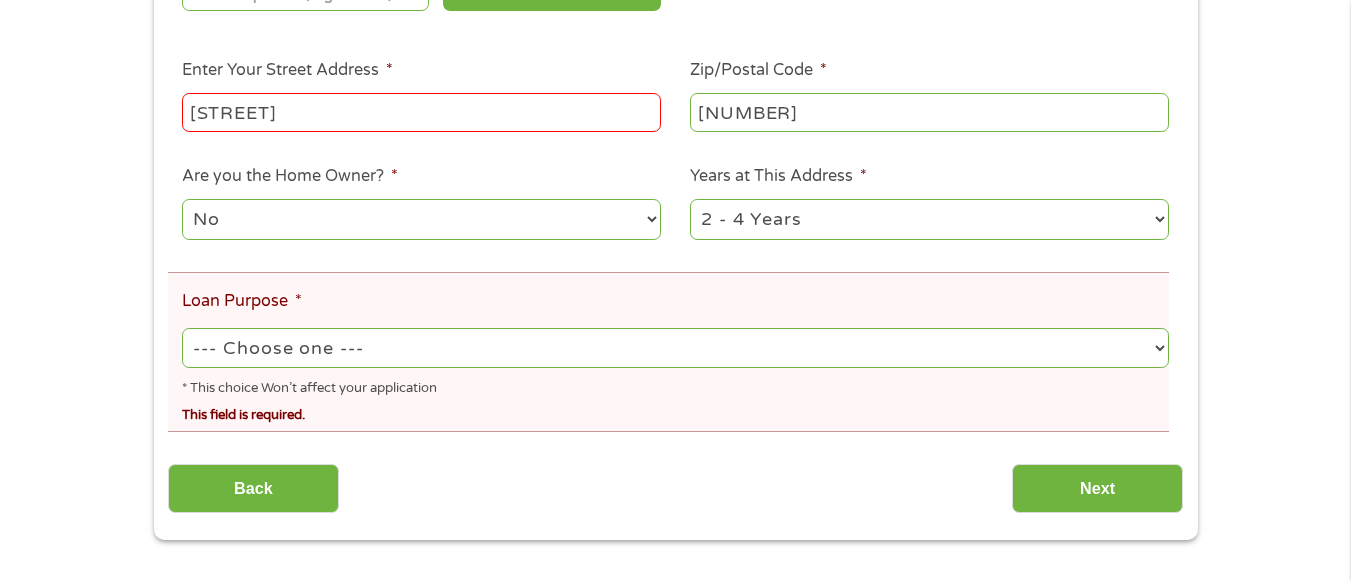 click on "--- Choose one --- Pay Bills Debt Consolidation Home Improvement Major Purchase Car Loan Short Term Cash Medical Expenses Other" at bounding box center [675, 348] 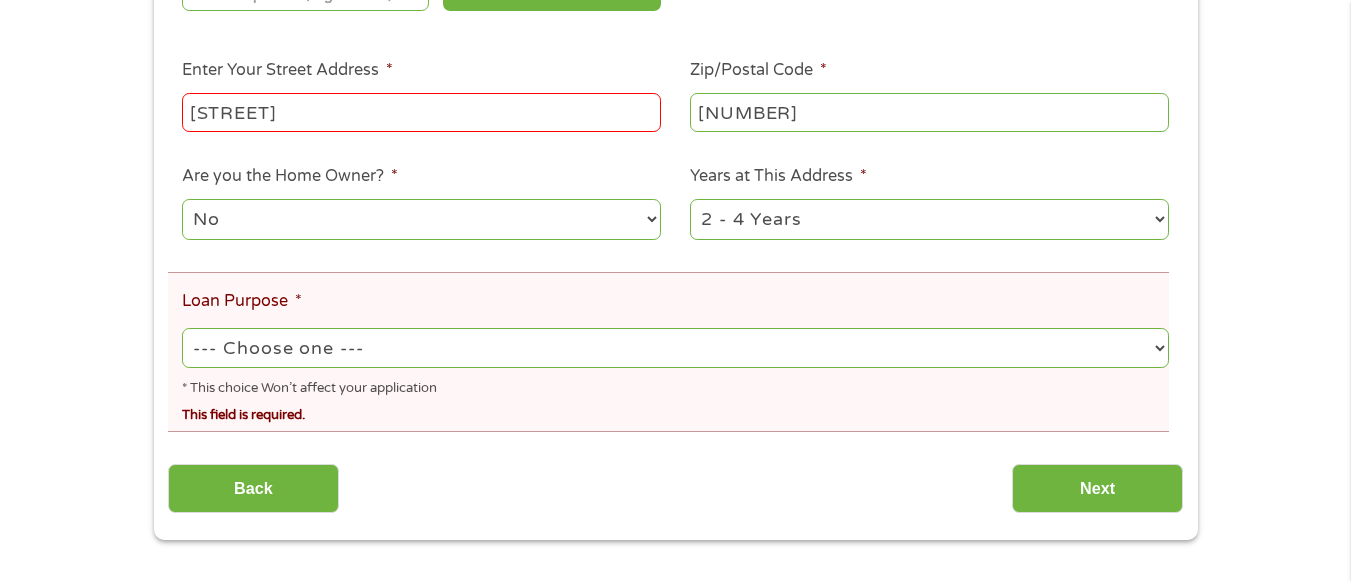 click on "--- Choose one --- Pay Bills Debt Consolidation Home Improvement Major Purchase Car Loan Short Term Cash Medical Expenses Other" at bounding box center [675, 348] 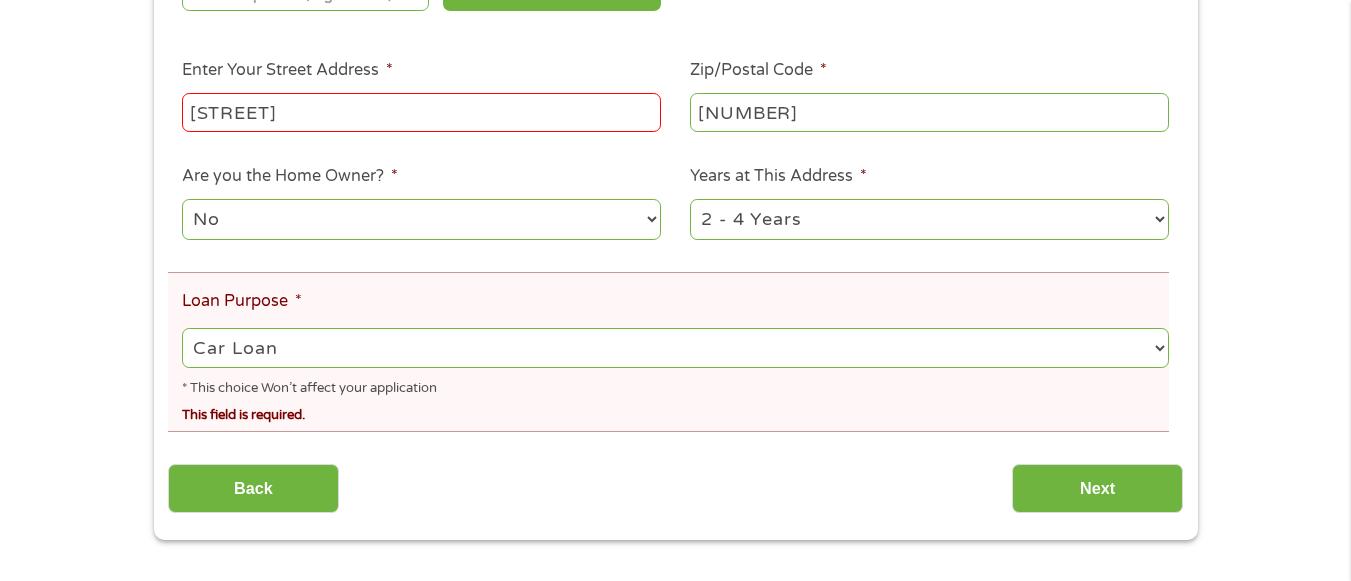 click on "--- Choose one --- Pay Bills Debt Consolidation Home Improvement Major Purchase Car Loan Short Term Cash Medical Expenses Other" at bounding box center [675, 348] 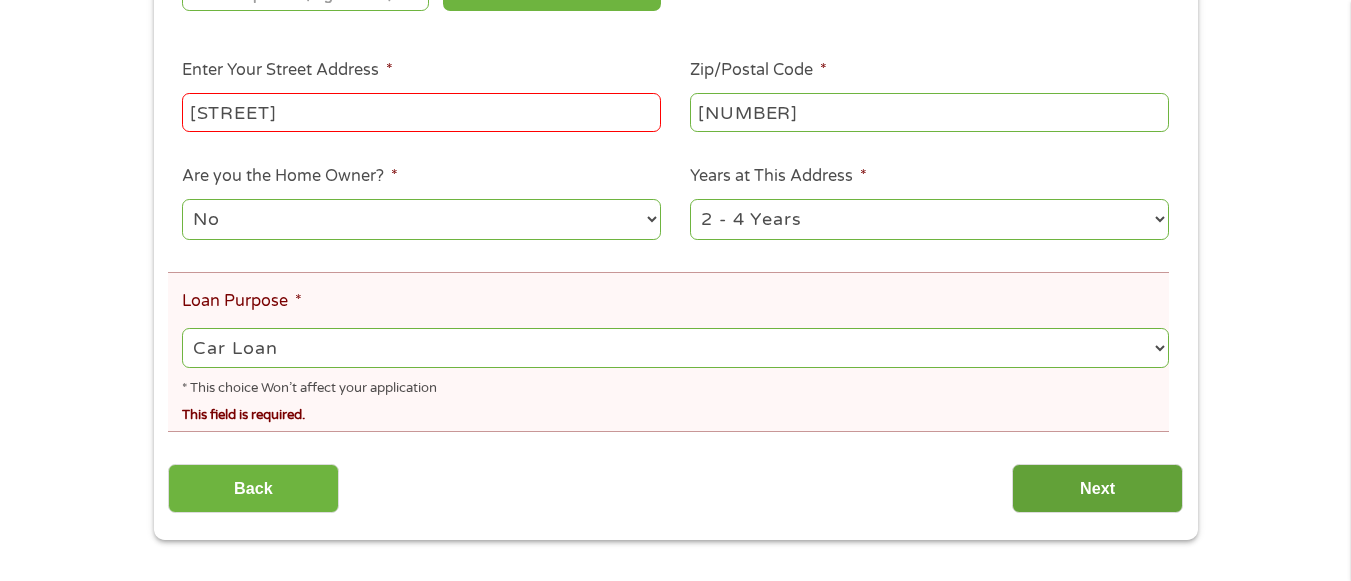 click on "Next" at bounding box center (1097, 488) 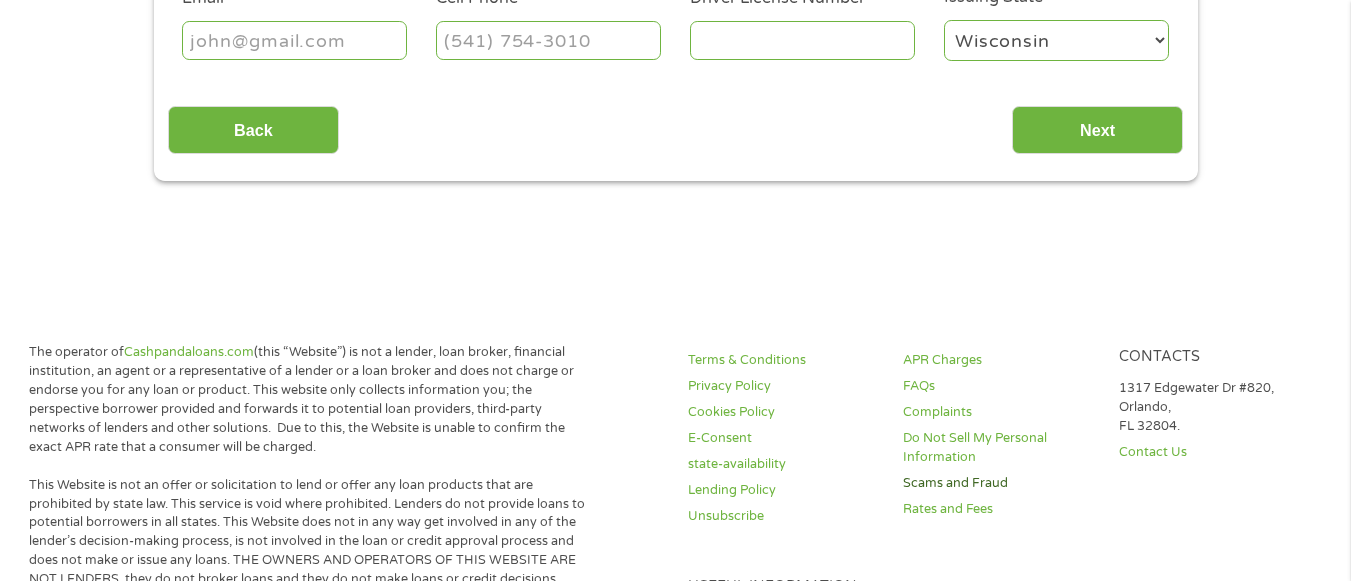 scroll, scrollTop: 73, scrollLeft: 0, axis: vertical 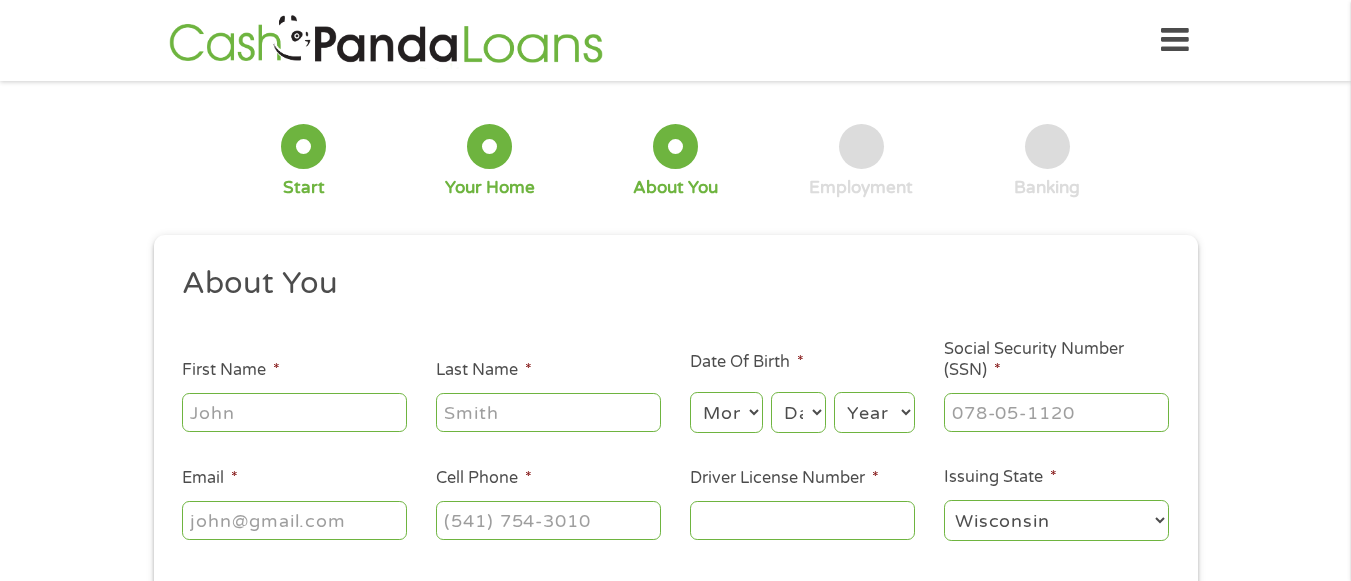 click on "First Name *" at bounding box center (294, 412) 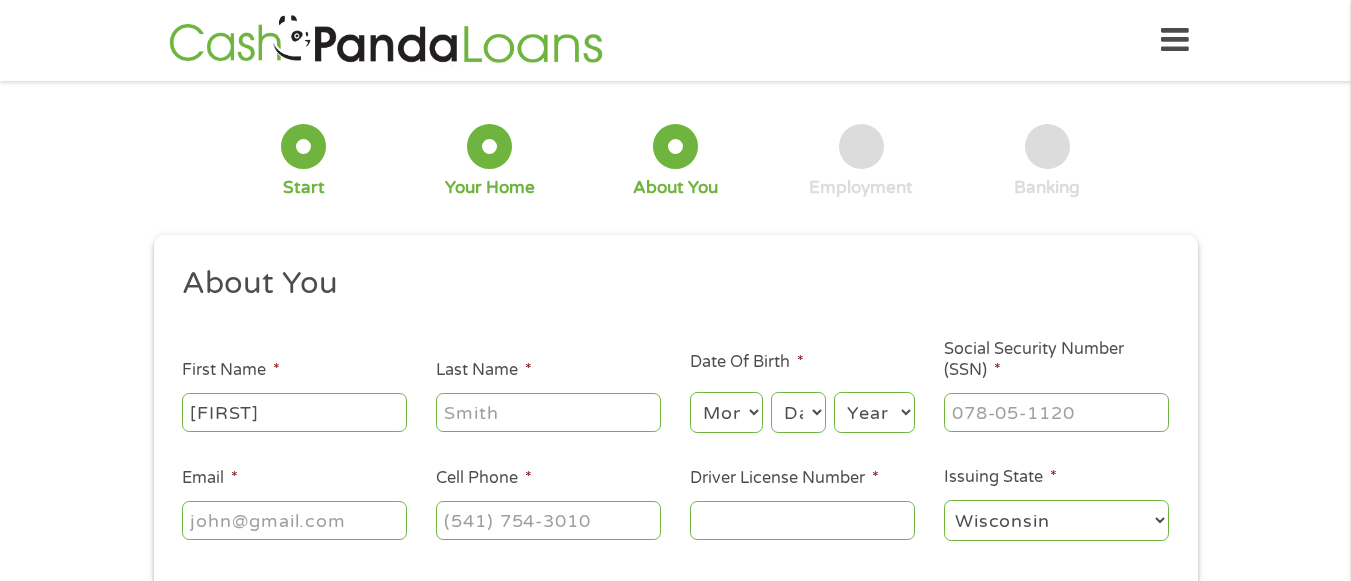type on "[FIRST]" 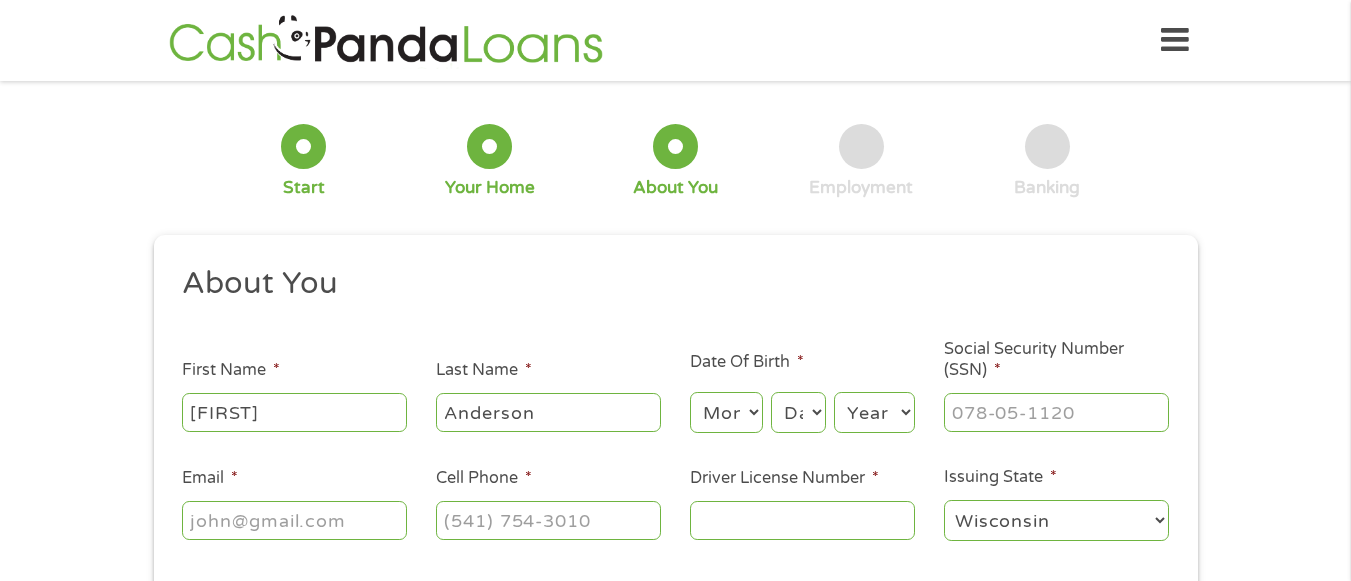 type on "Anderson" 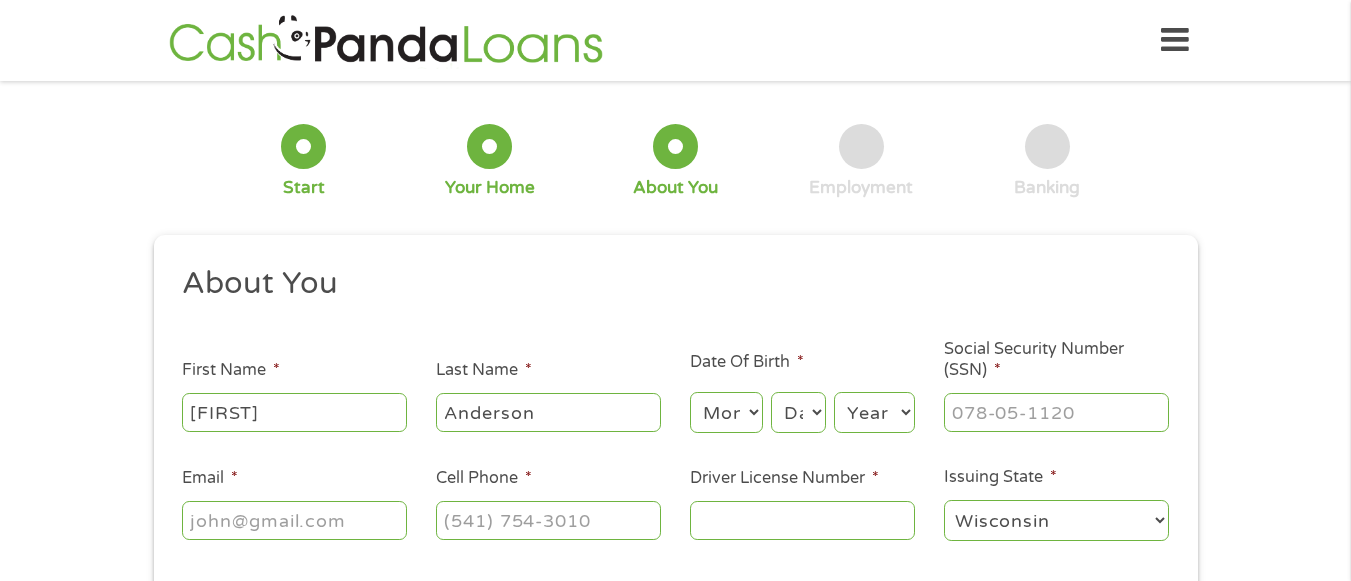 click on "Month 1 2 3 4 5 6 7 8 9 10 11 12" at bounding box center [726, 412] 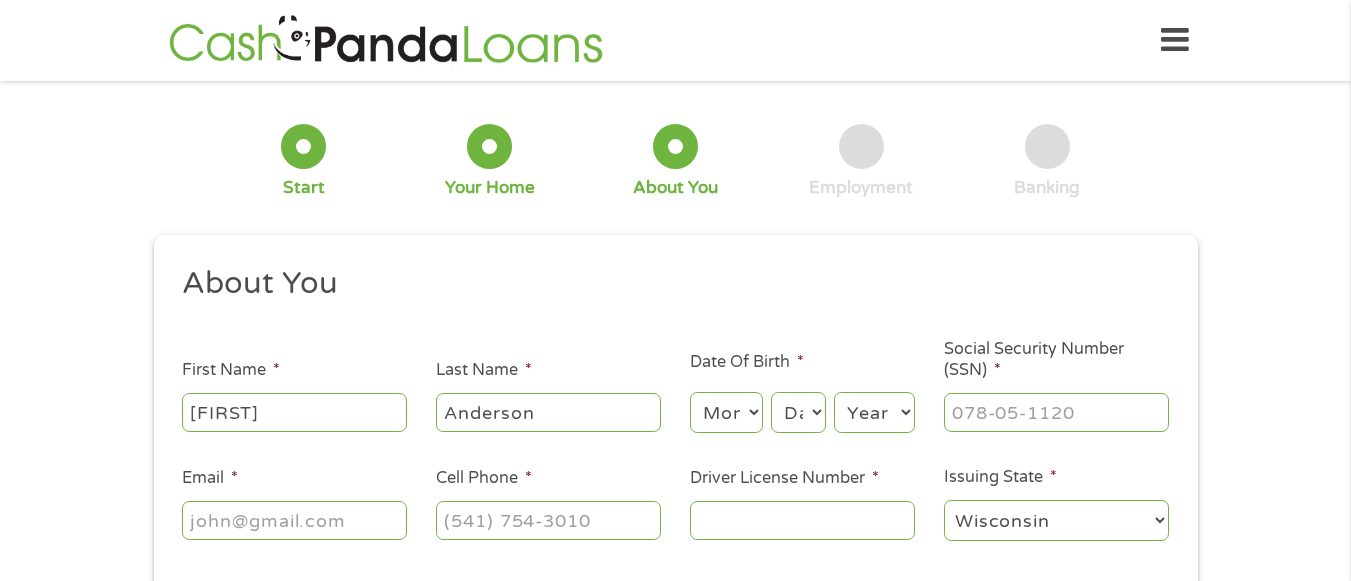 select on "2" 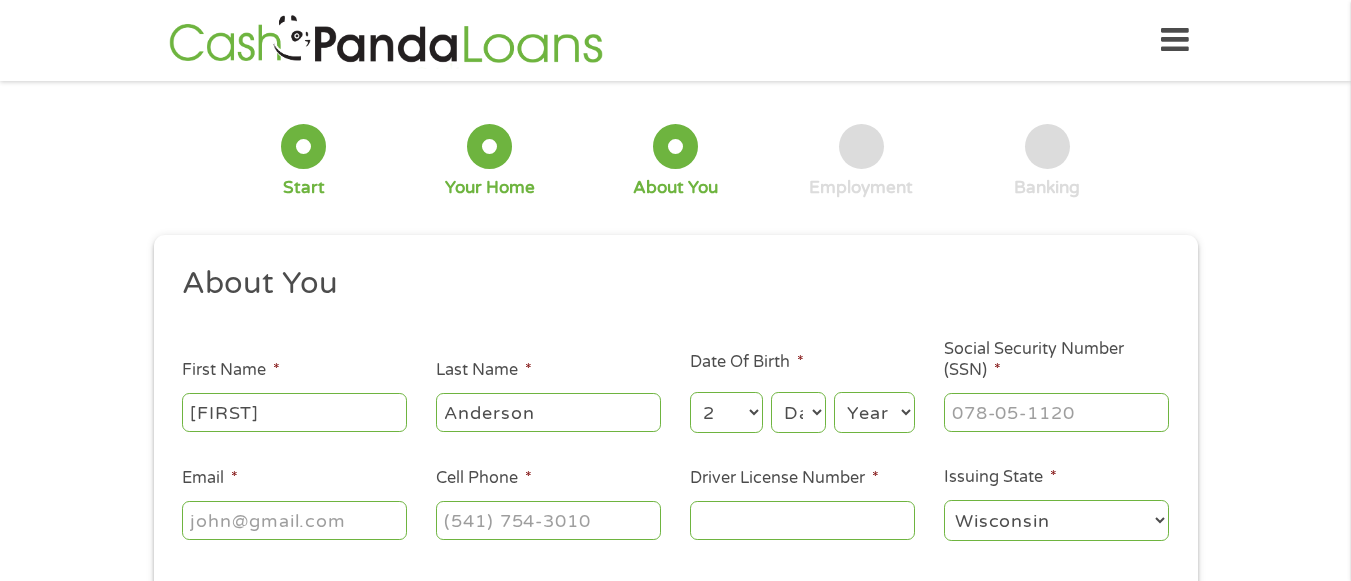 click on "Month 1 2 3 4 5 6 7 8 9 10 11 12" at bounding box center (726, 412) 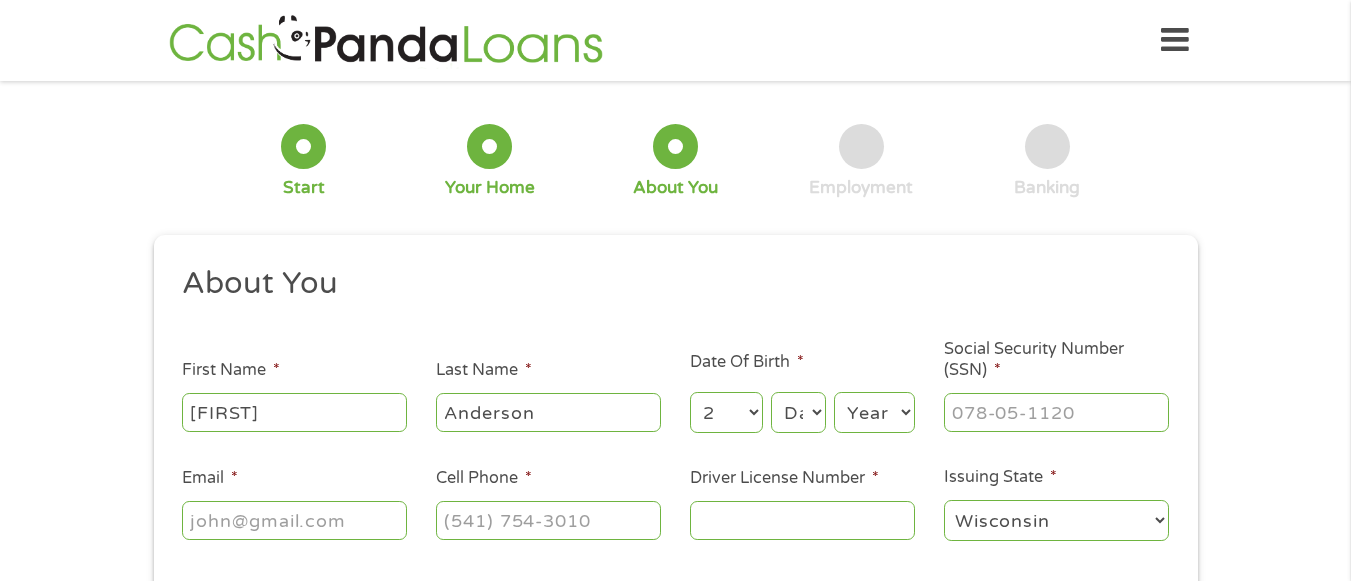 click on "Day 1 2 3 4 5 6 7 8 9 10 11 12 13 14 15 16 17 18 19 20 21 22 23 24 25 26 27 28 29 30 31" at bounding box center [798, 412] 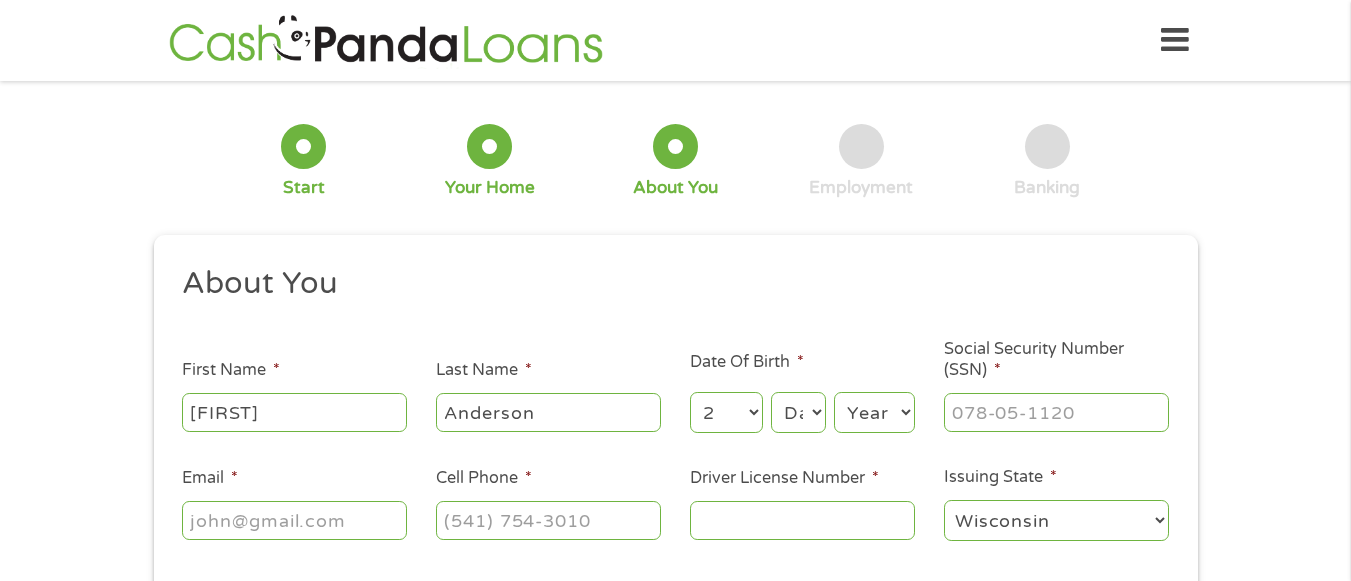 select on "16" 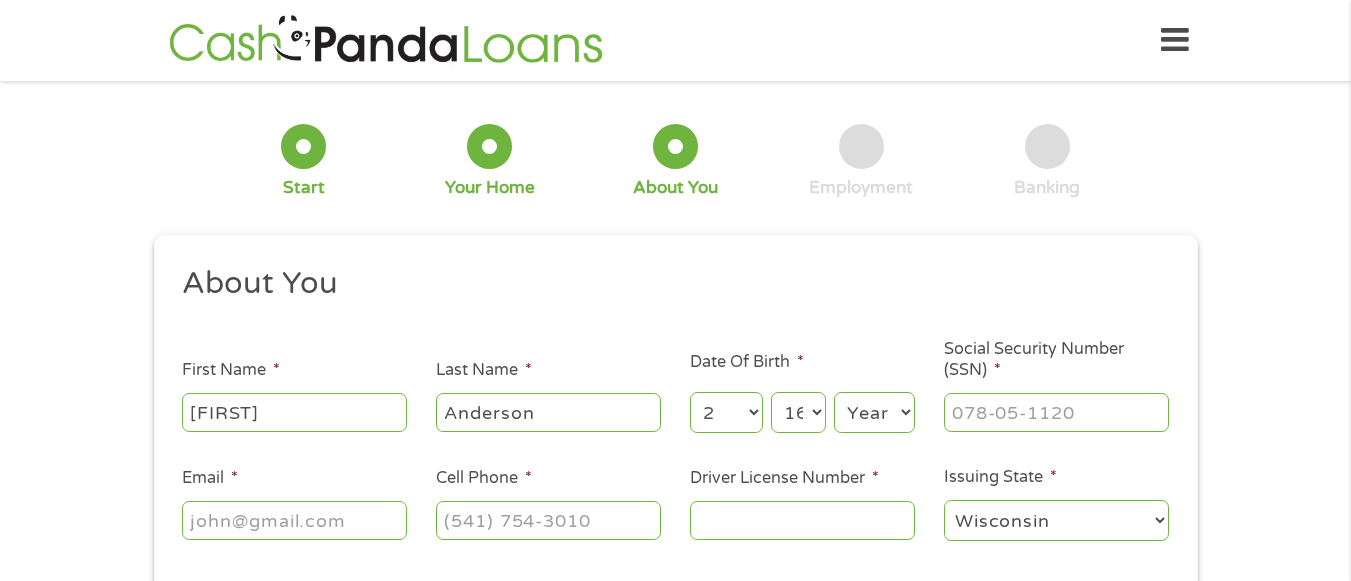 click on "Day 1 2 3 4 5 6 7 8 9 10 11 12 13 14 15 16 17 18 19 20 21 22 23 24 25 26 27 28 29 30 31" at bounding box center [798, 412] 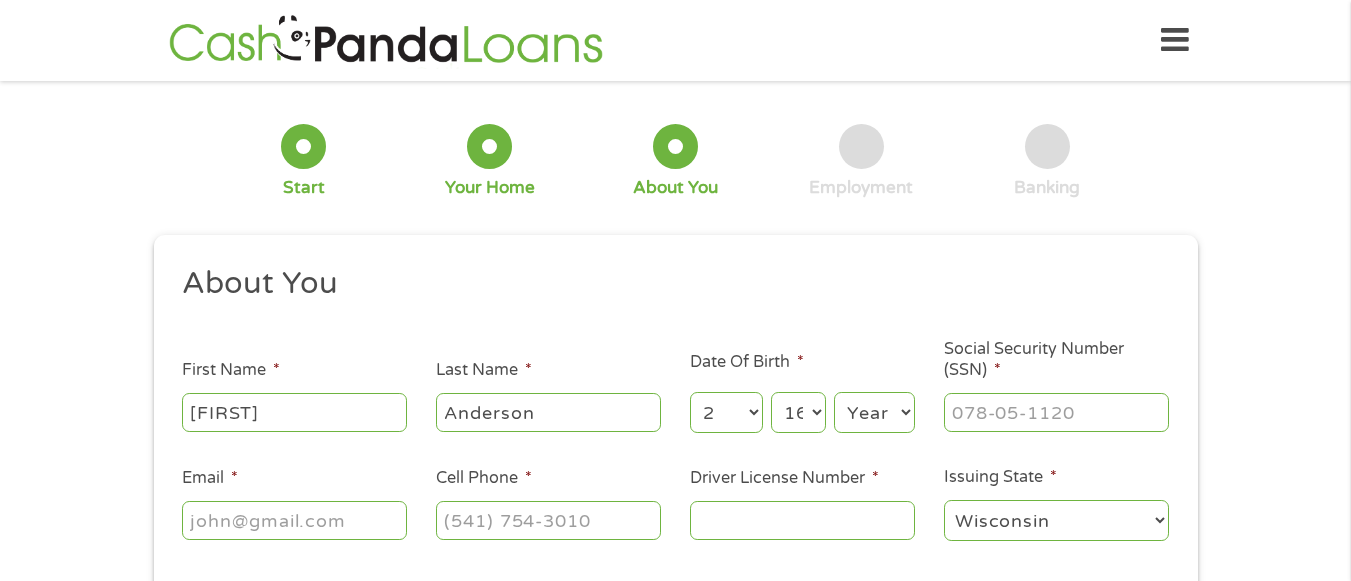 select on "1967" 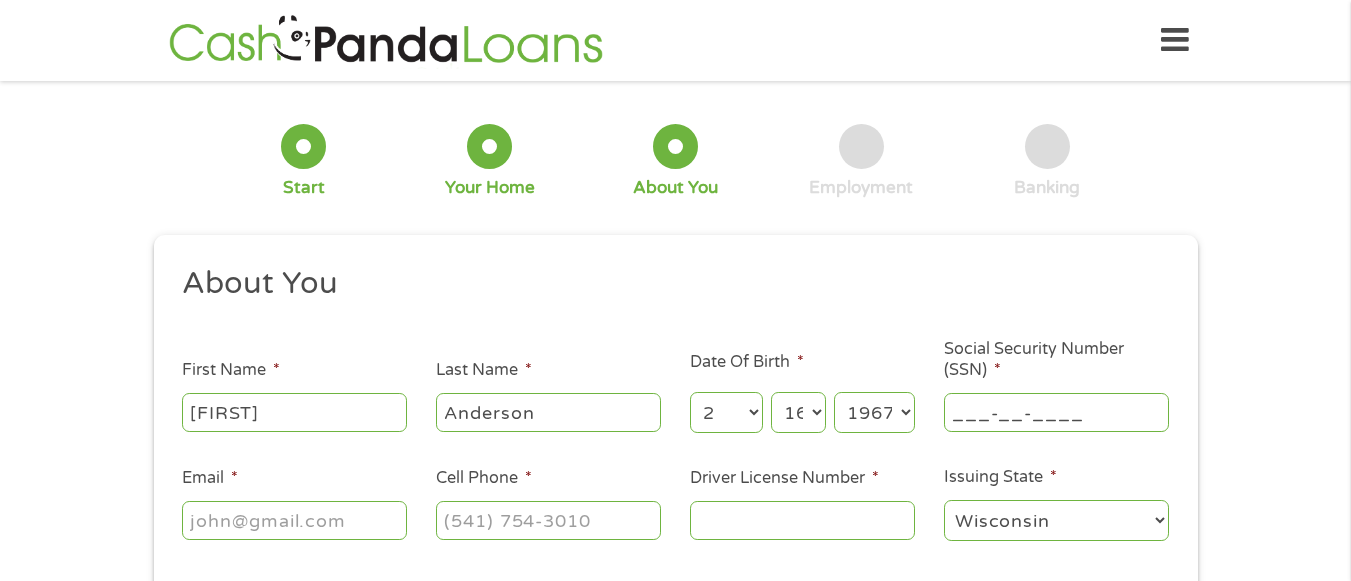 click on "___-__-____" at bounding box center [1056, 412] 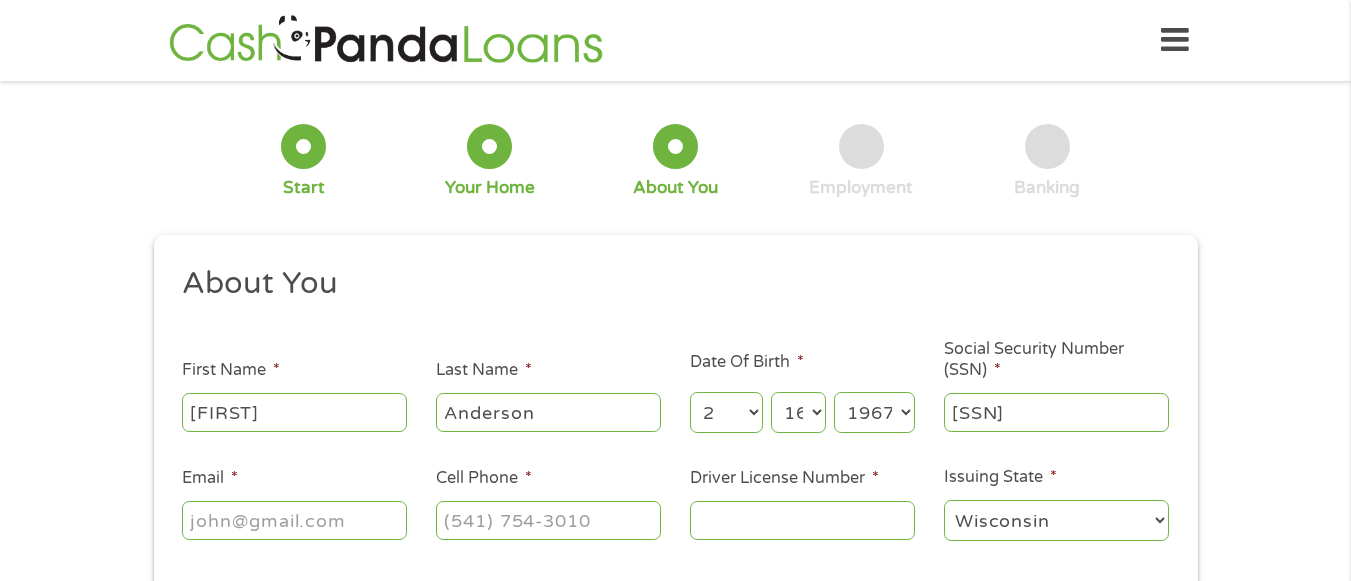 type on "[SSN]" 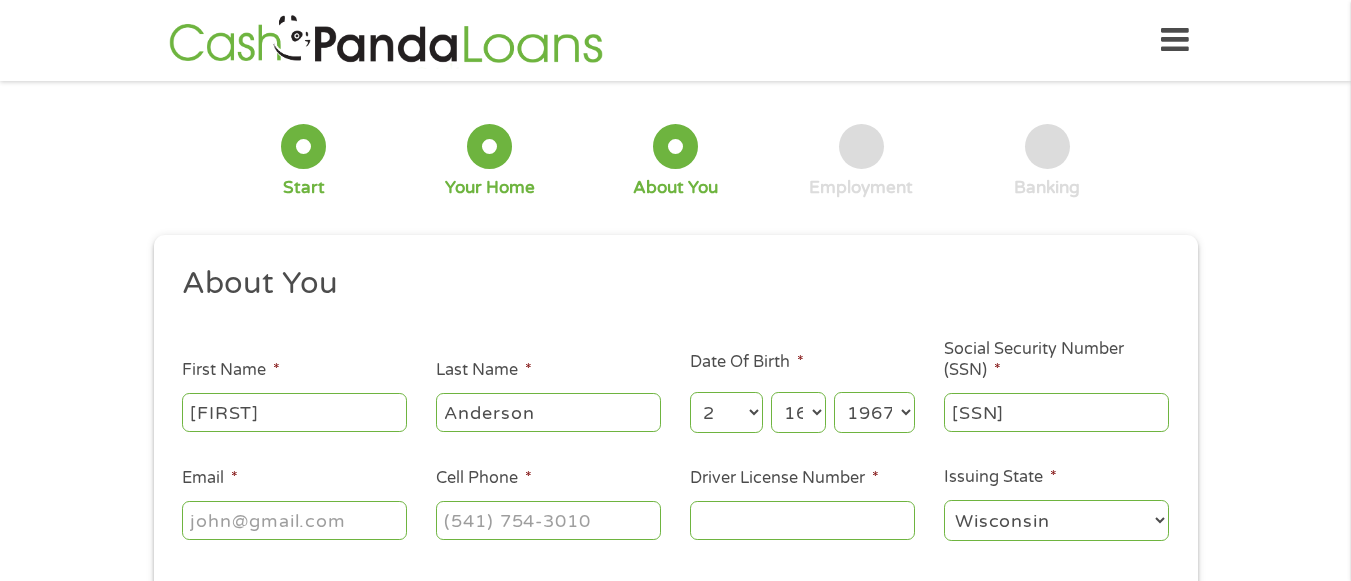 click on "Email *" at bounding box center (294, 520) 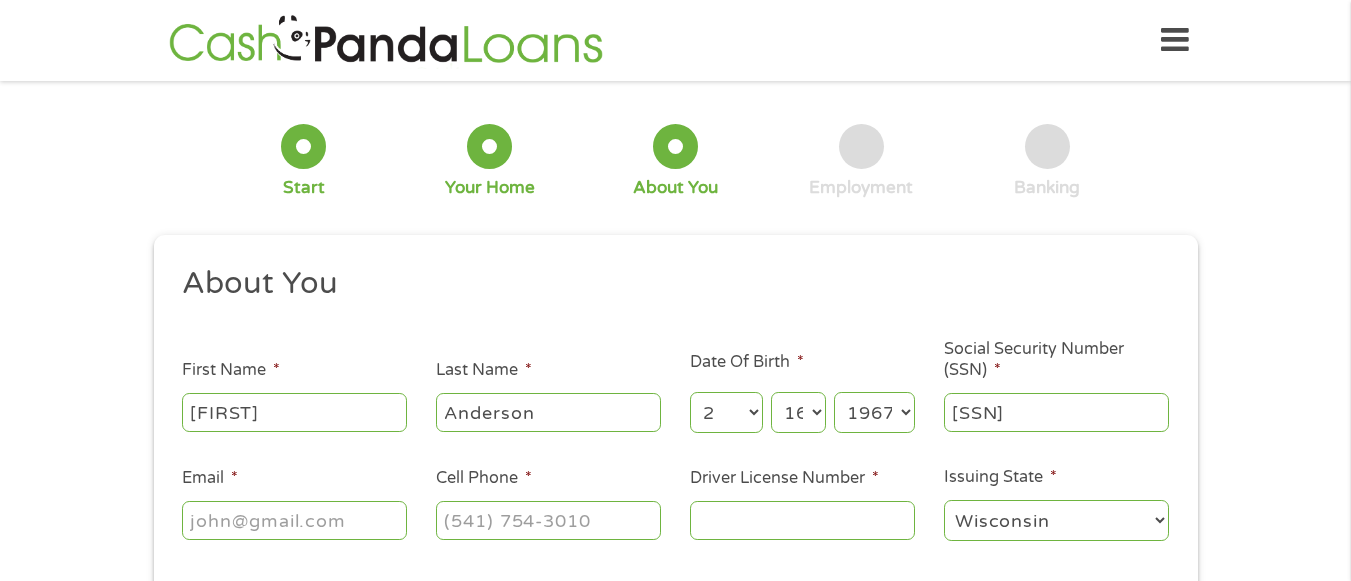 type on "[USERNAME]@[DOMAIN]" 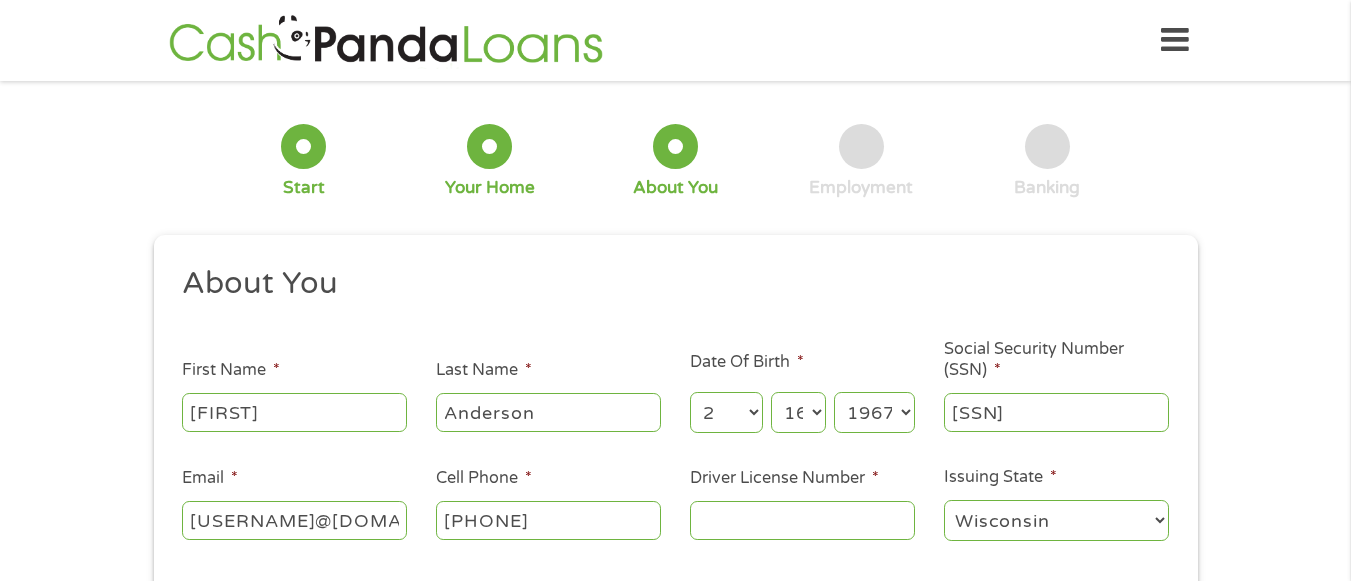 type on "[PHONE]" 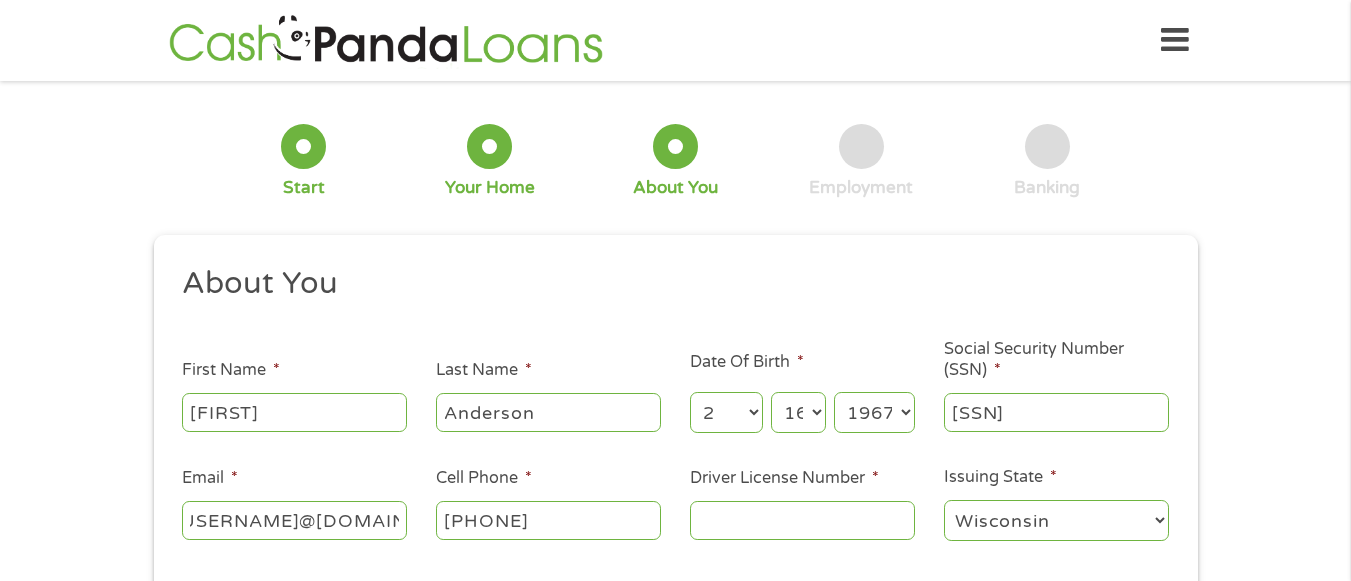 scroll, scrollTop: 0, scrollLeft: 0, axis: both 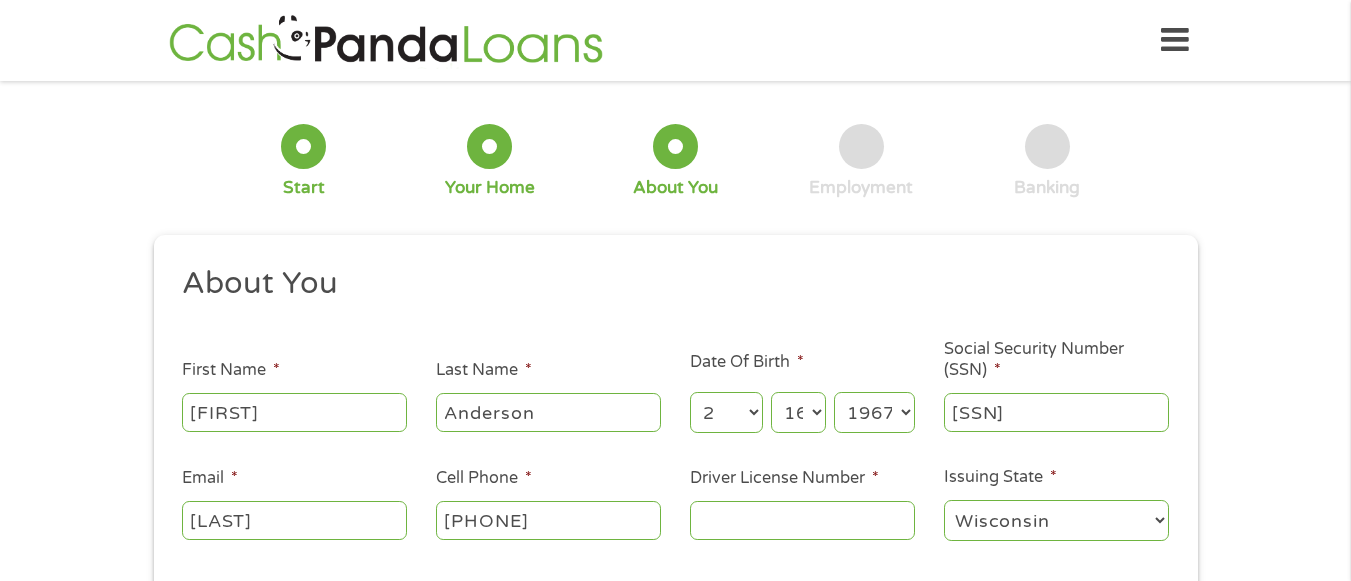 type on "[LAST]" 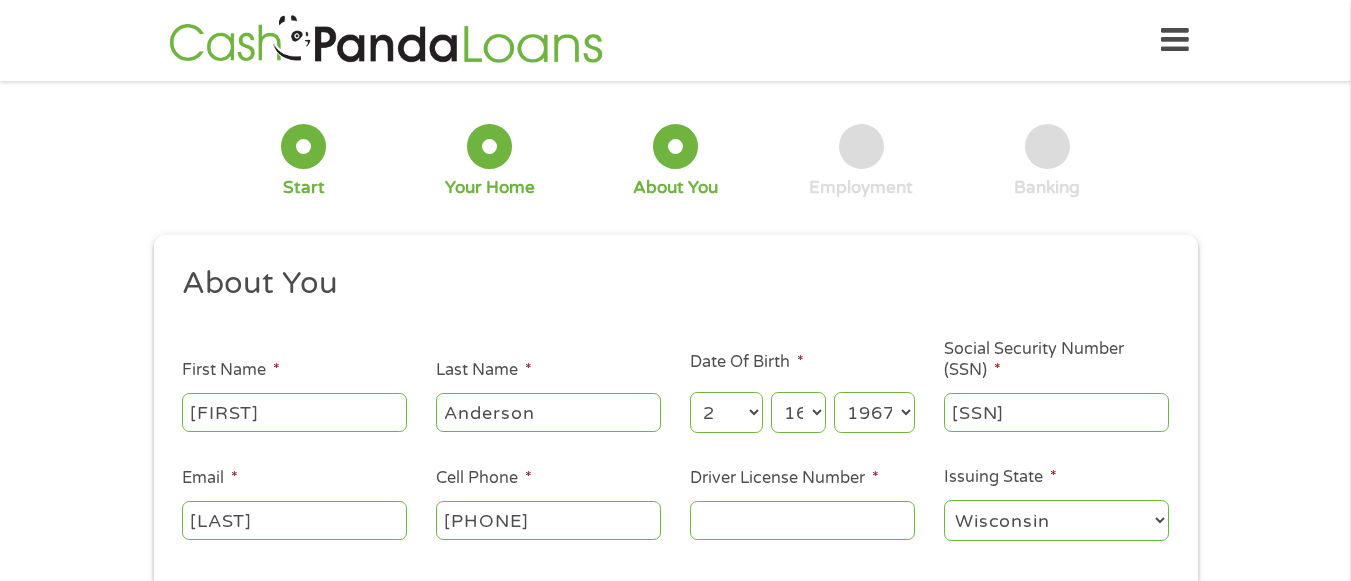 click on "Driver License Number *" at bounding box center [802, 520] 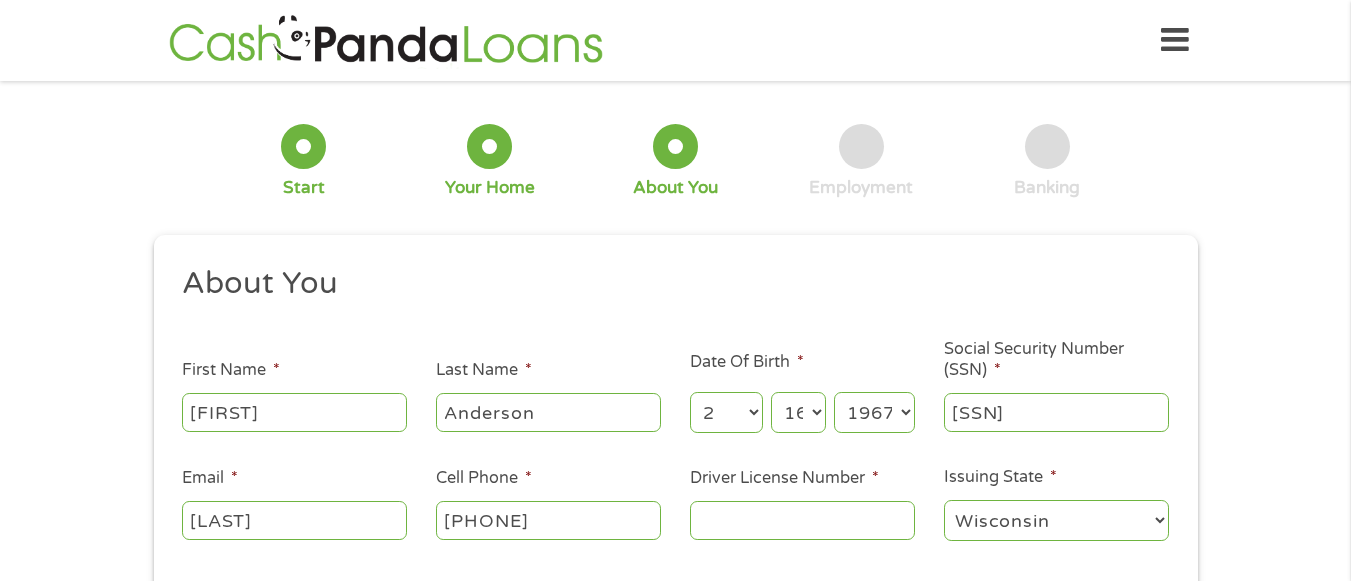 click on "Driver License Number *" at bounding box center [802, 520] 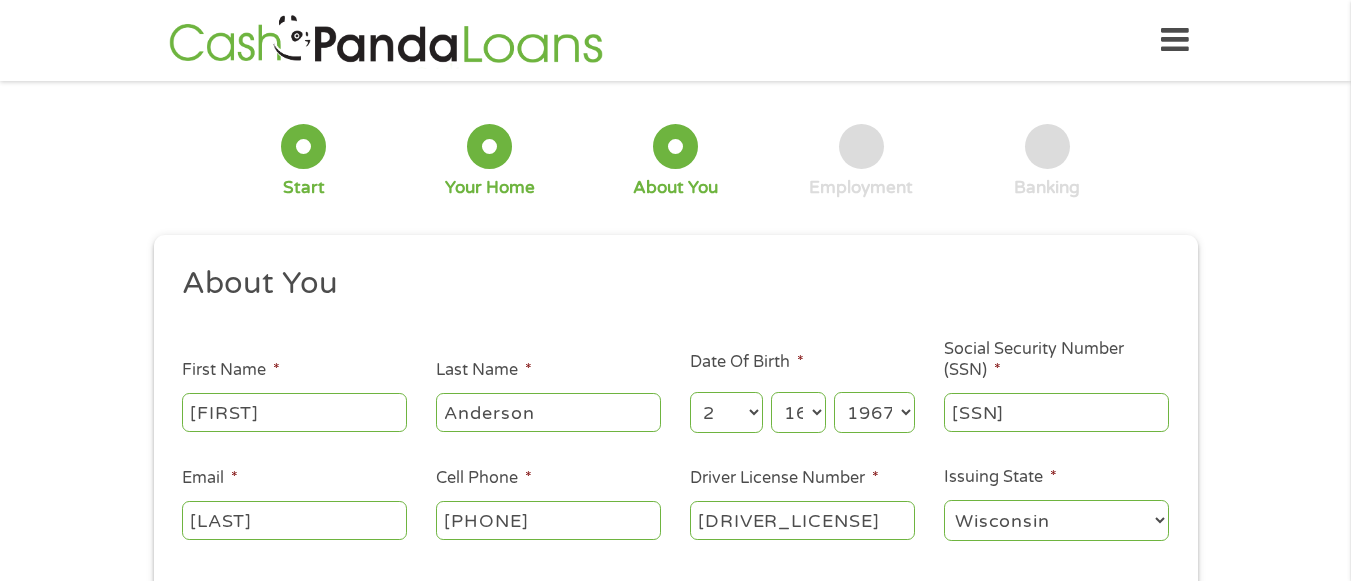 type on "[DRIVER_LICENSE]" 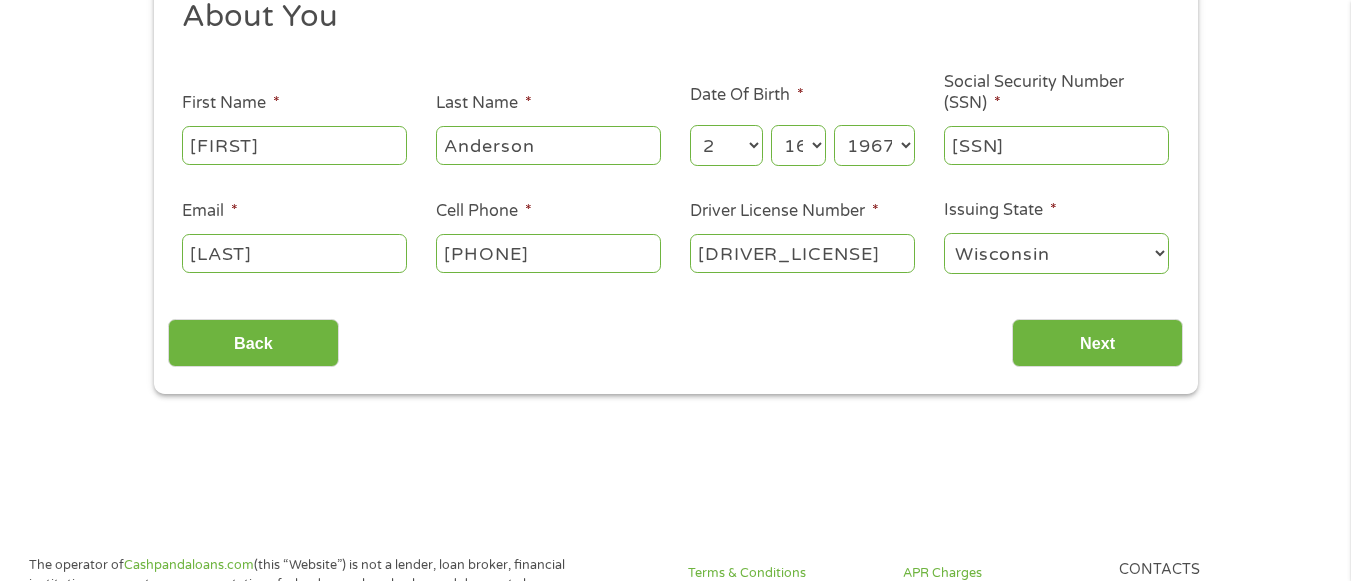 scroll, scrollTop: 320, scrollLeft: 0, axis: vertical 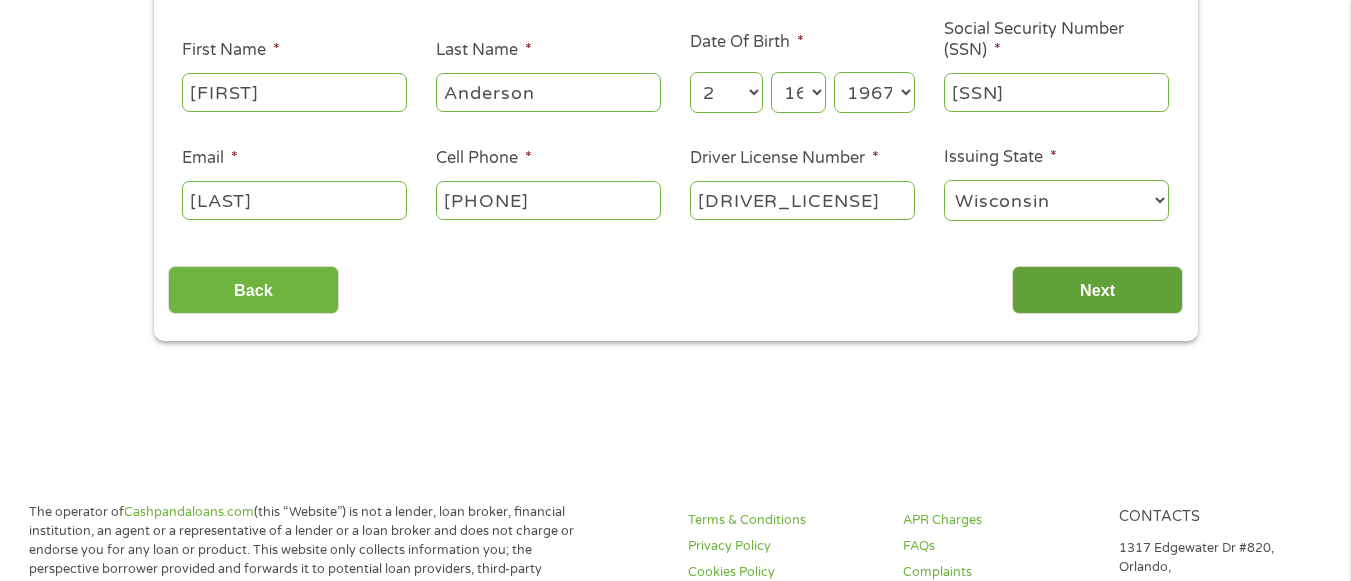 click on "Next" at bounding box center (1097, 290) 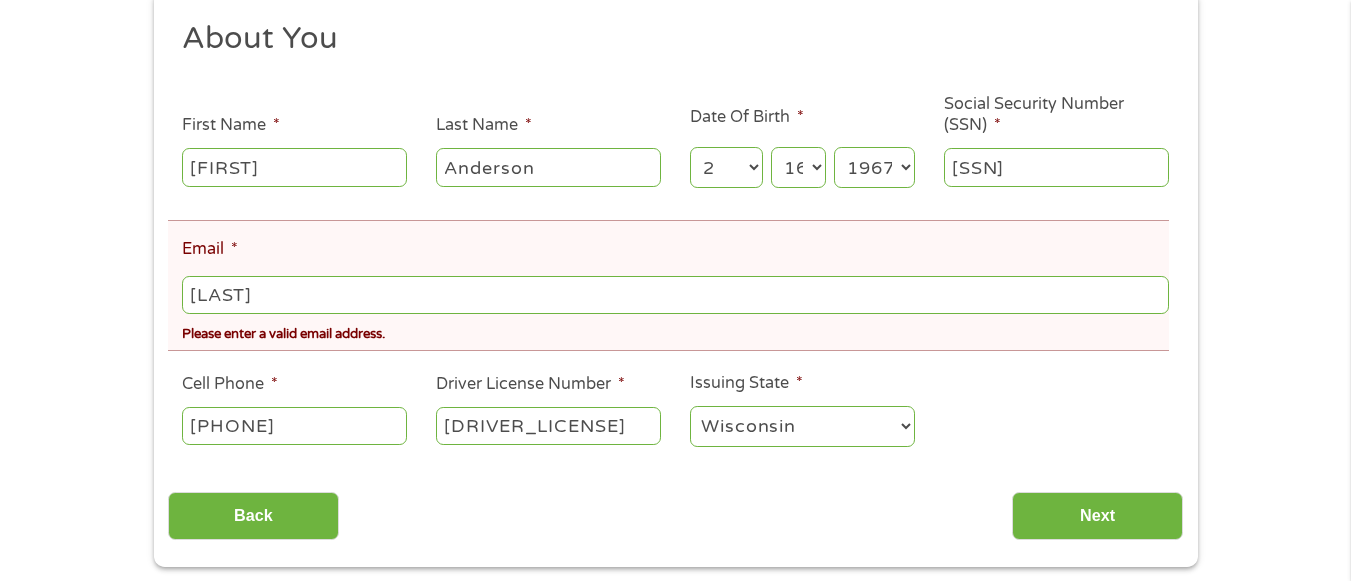 scroll, scrollTop: 8, scrollLeft: 8, axis: both 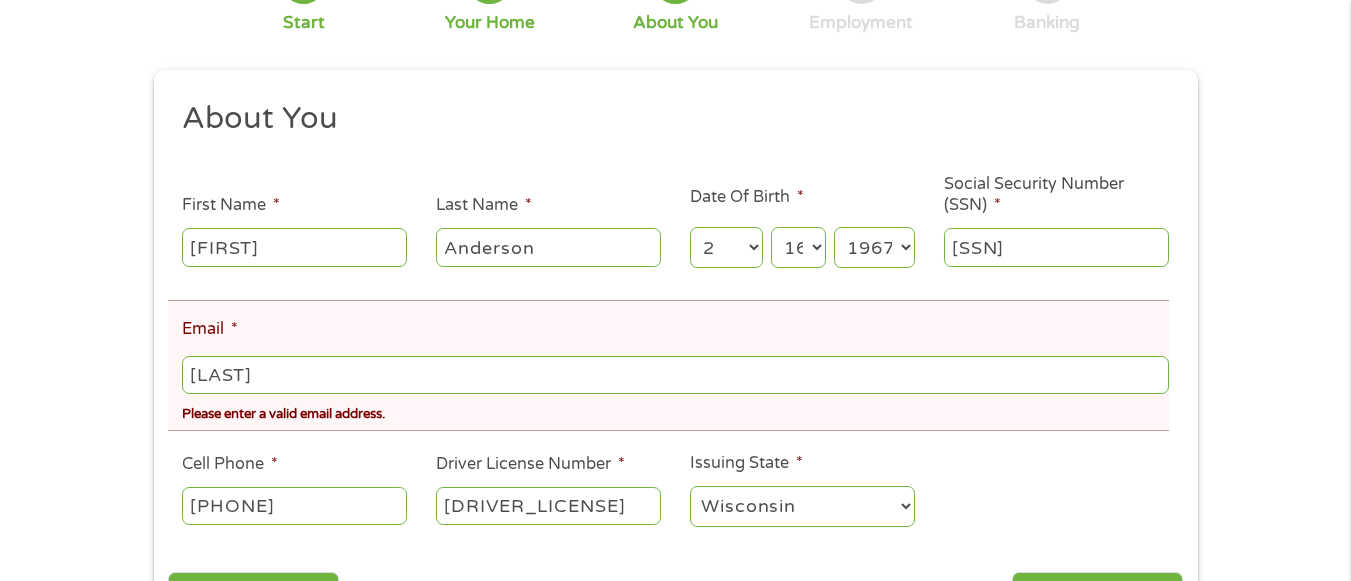 click on "[LAST]" at bounding box center (675, 375) 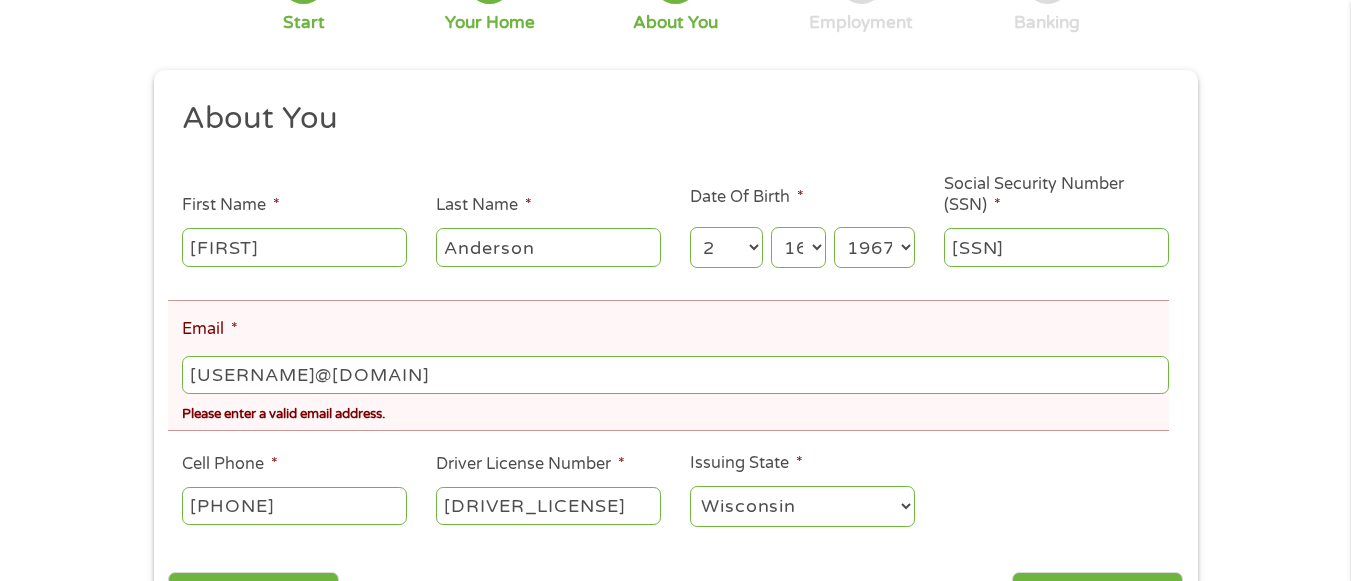 type on "[USERNAME]@[DOMAIN]" 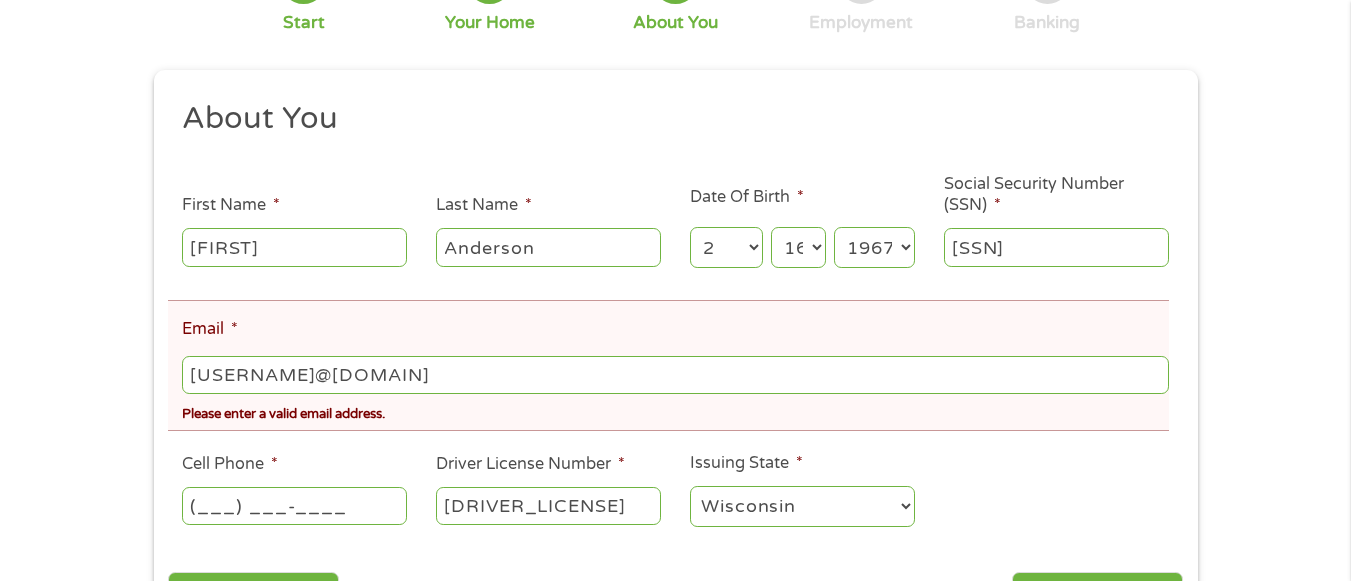 type 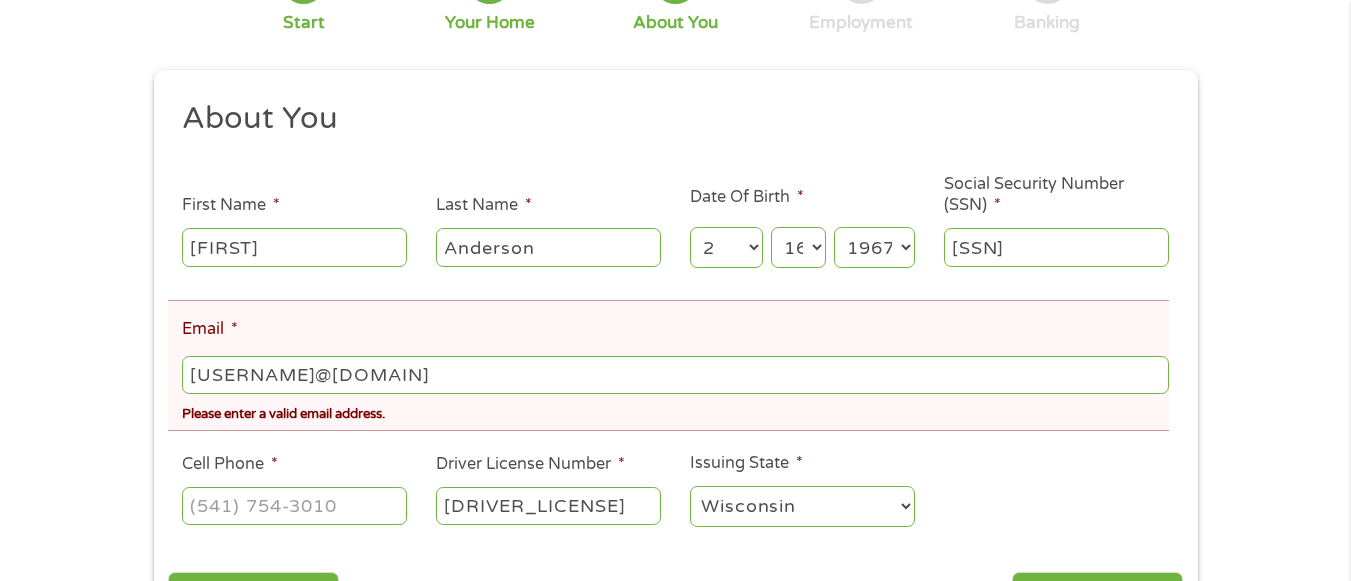 click on "[USERNAME]@[DOMAIN]" at bounding box center [675, 375] 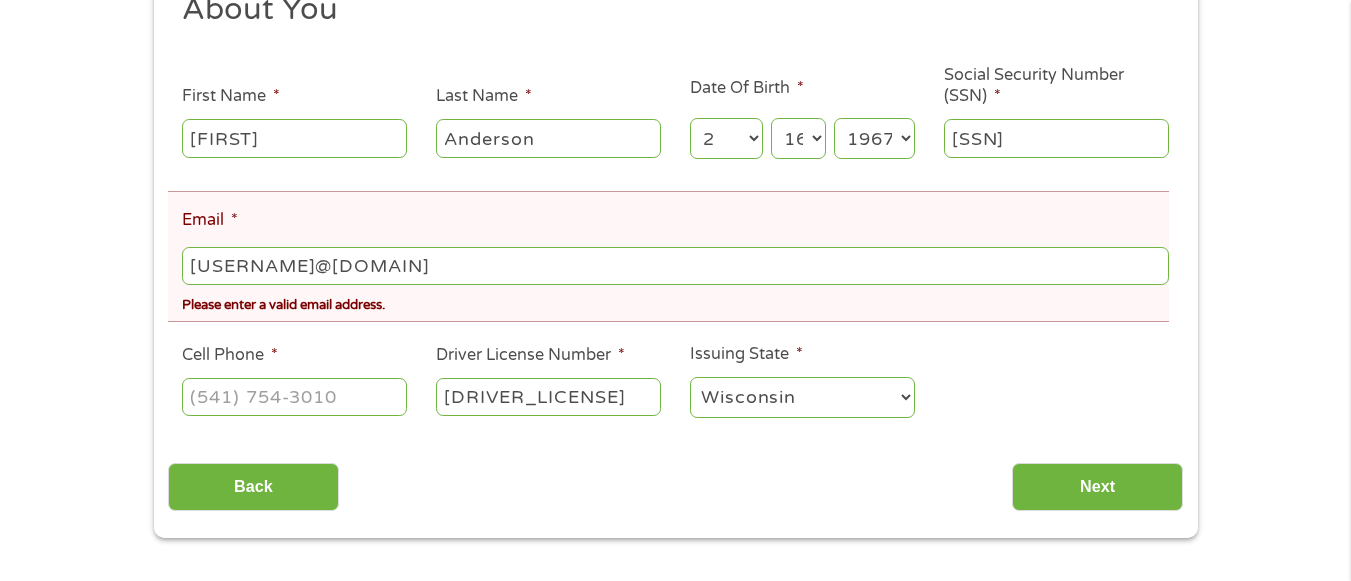 scroll, scrollTop: 360, scrollLeft: 0, axis: vertical 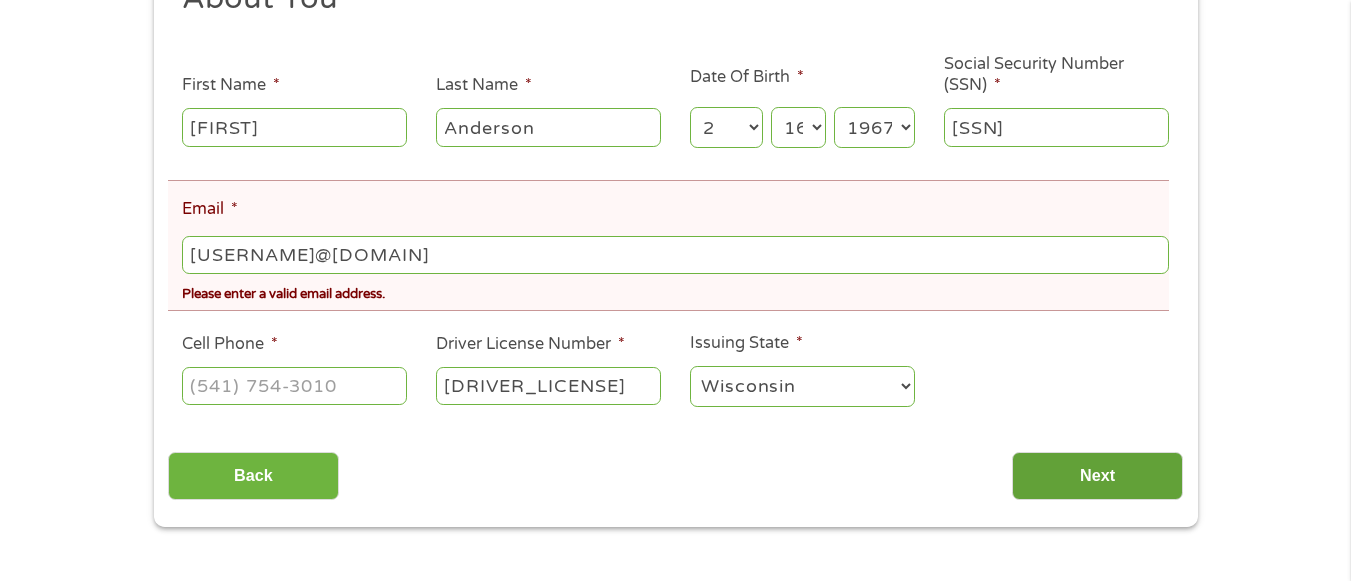 click on "Next" at bounding box center (1097, 476) 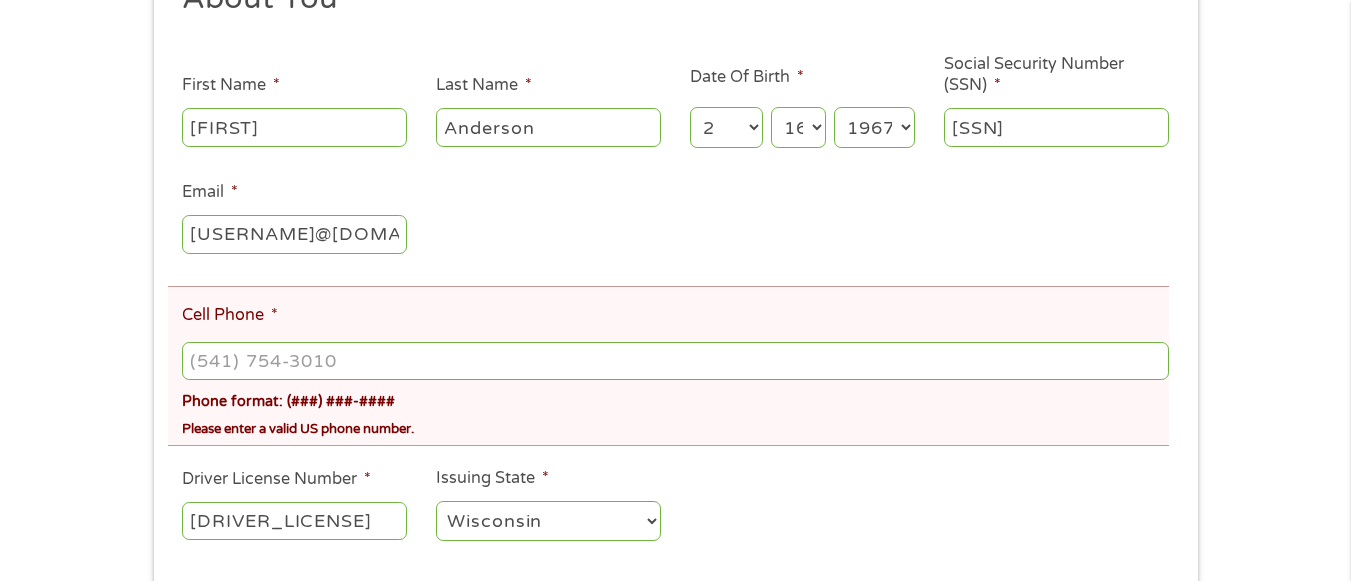 scroll, scrollTop: 2, scrollLeft: 0, axis: vertical 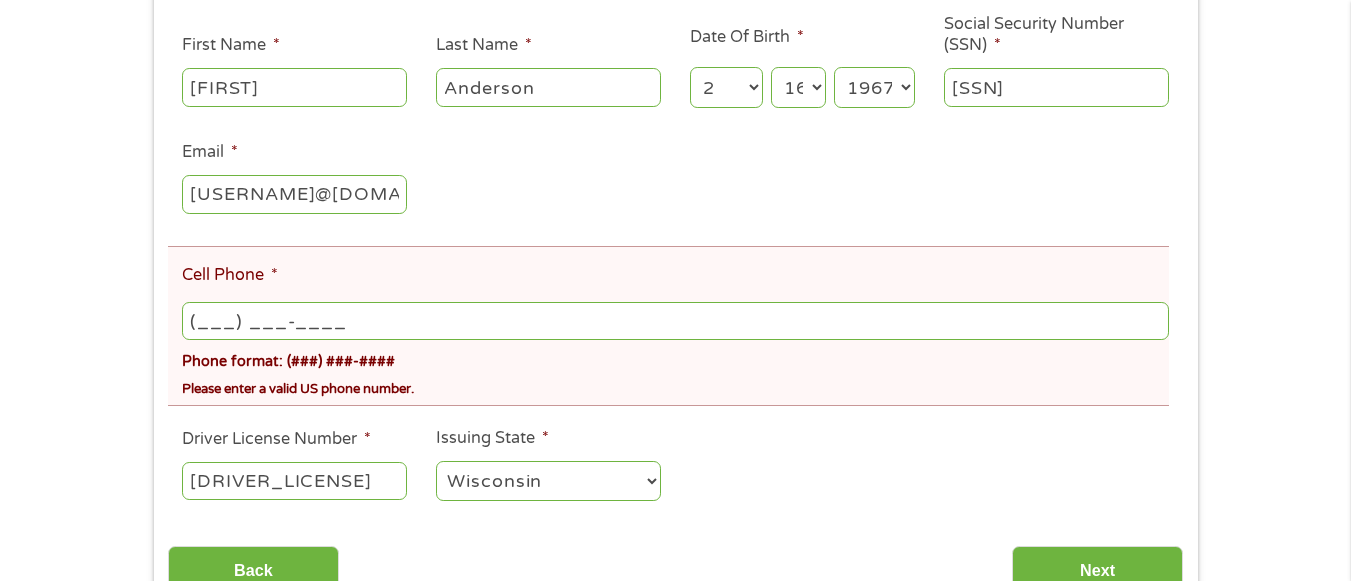 click on "(___) ___-____" at bounding box center (675, 321) 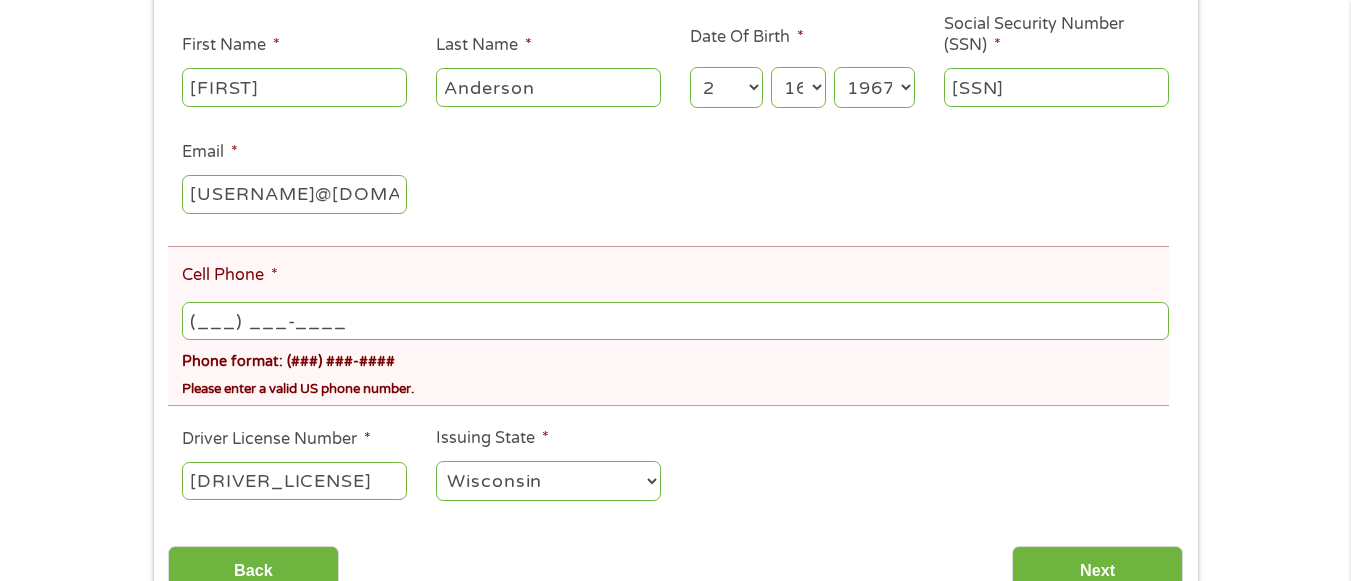 click on "(___) ___-____" at bounding box center [675, 321] 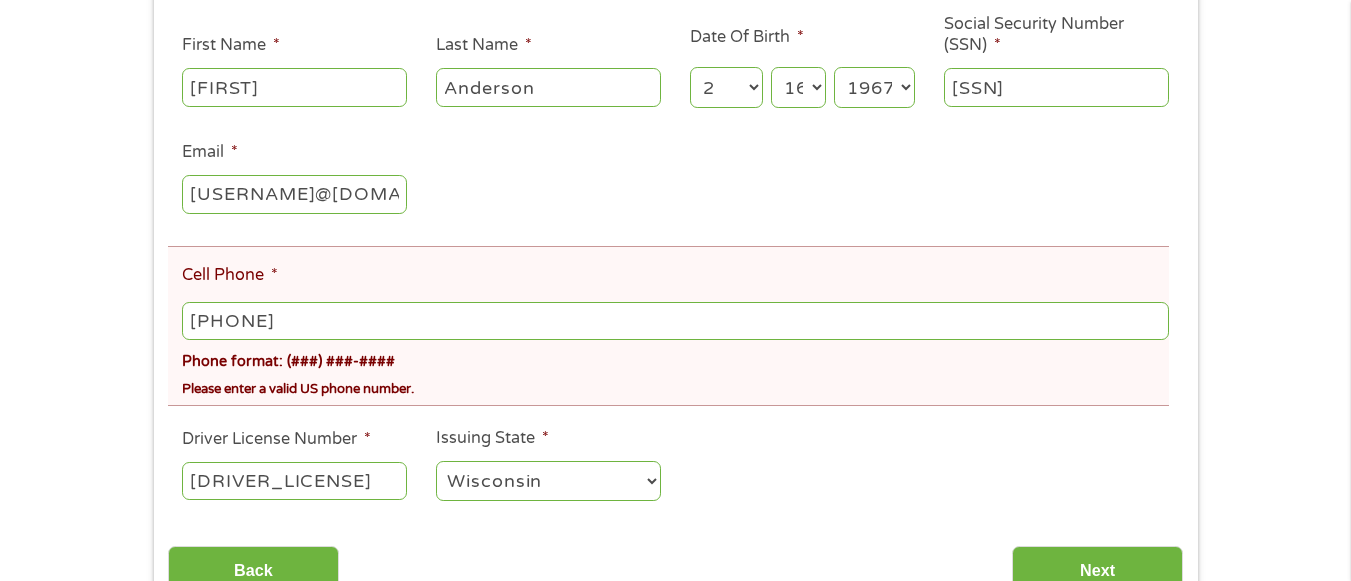 type on "[PHONE]" 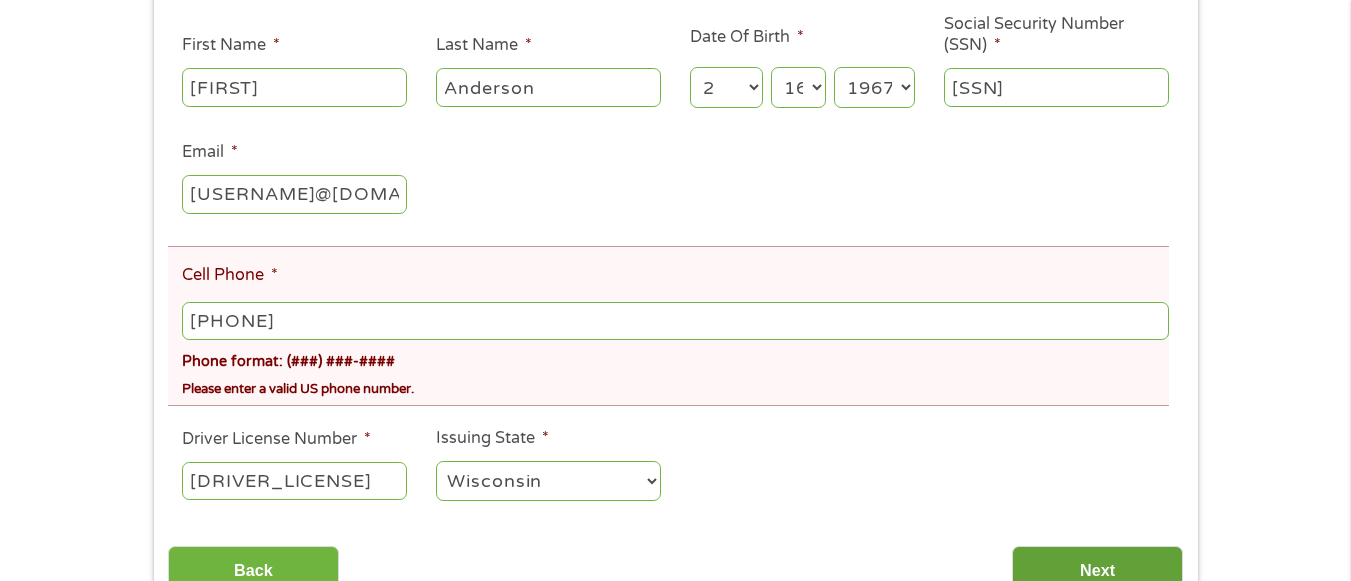 click on "Next" at bounding box center [1097, 570] 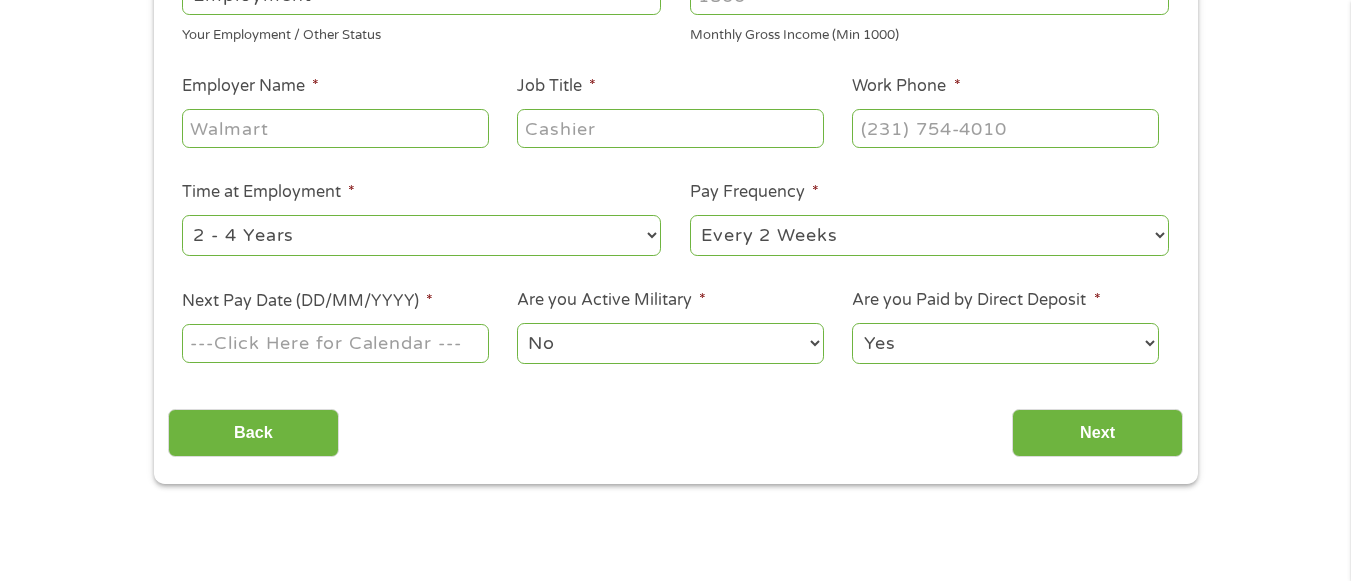 scroll, scrollTop: 200, scrollLeft: 0, axis: vertical 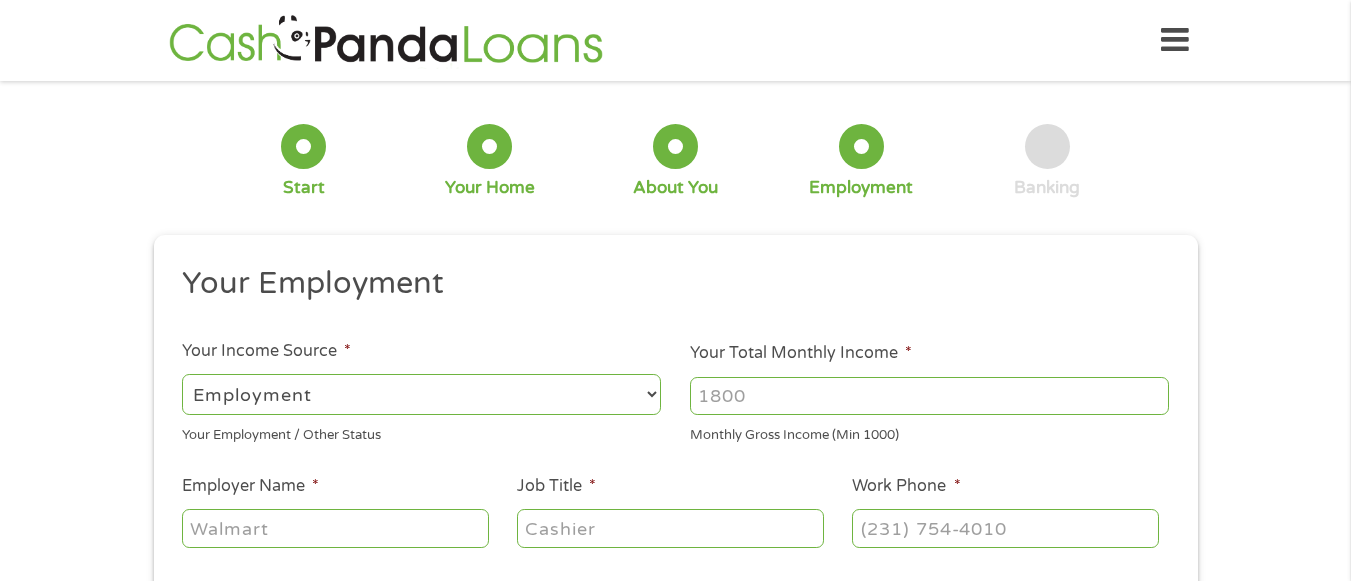 click on "--- Choose one --- Employment Self Employed Benefits" at bounding box center [421, 394] 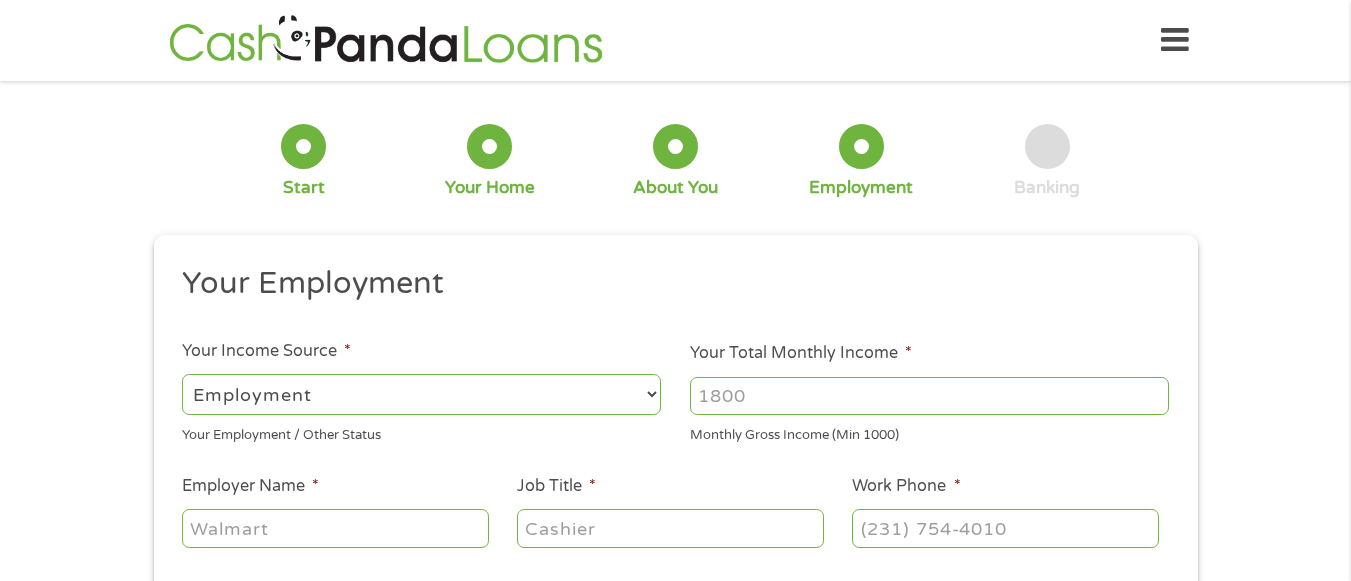 select on "benefits" 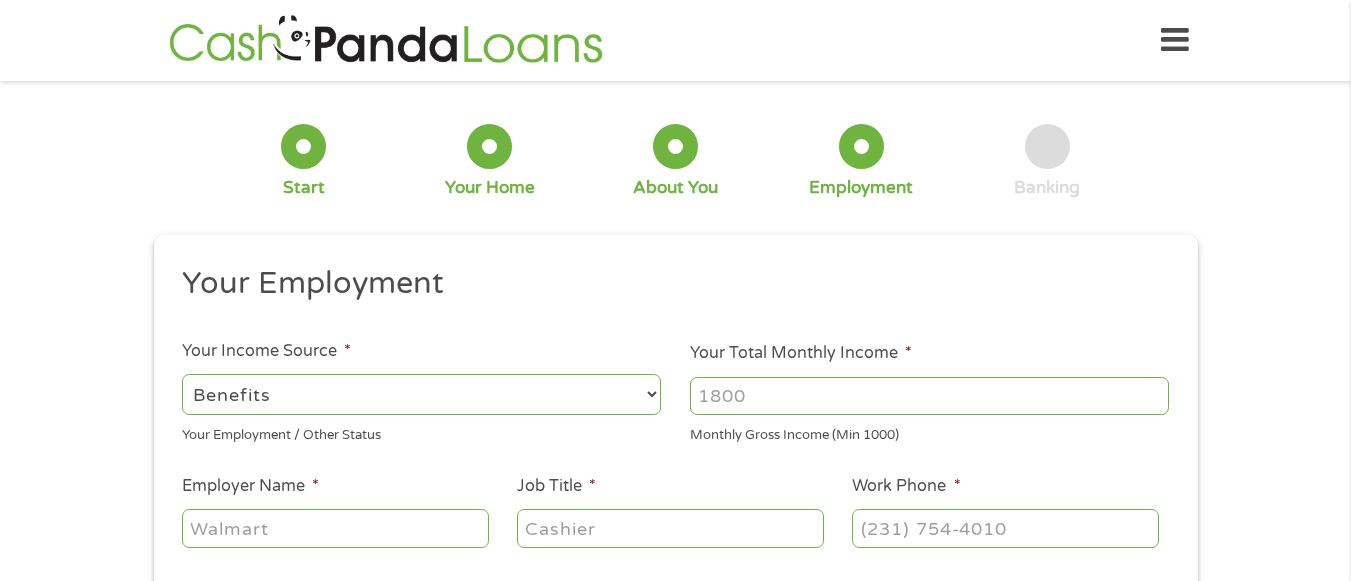 click on "--- Choose one --- Employment Self Employed Benefits" at bounding box center (421, 394) 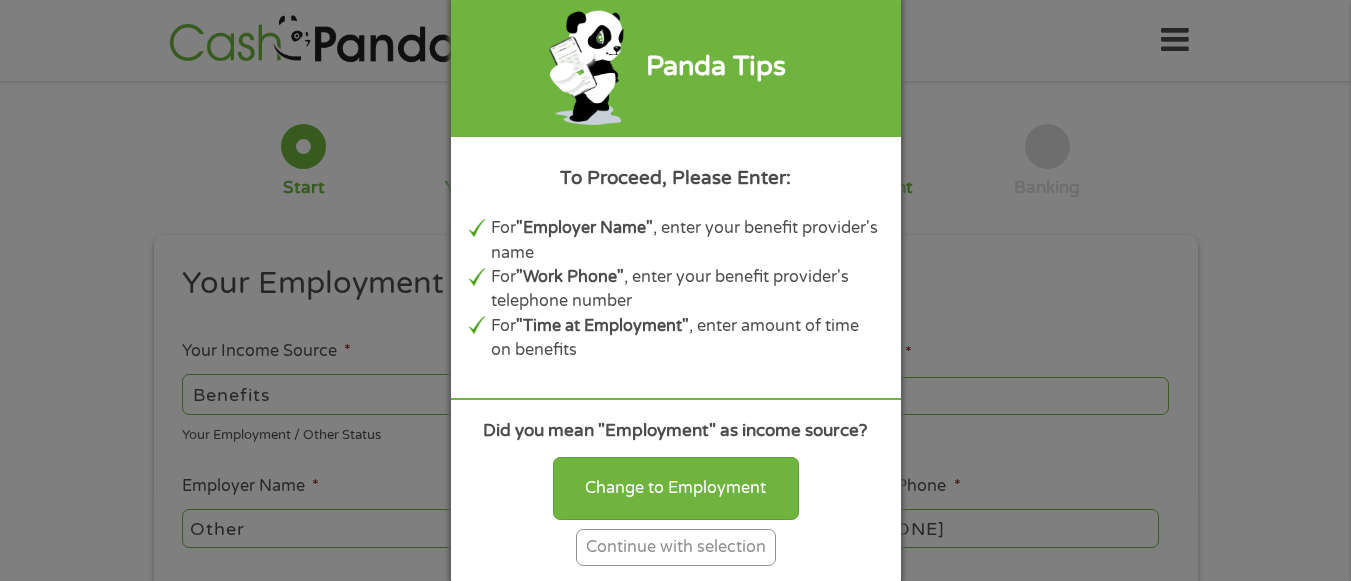 click on "Continue with selection" at bounding box center (676, 547) 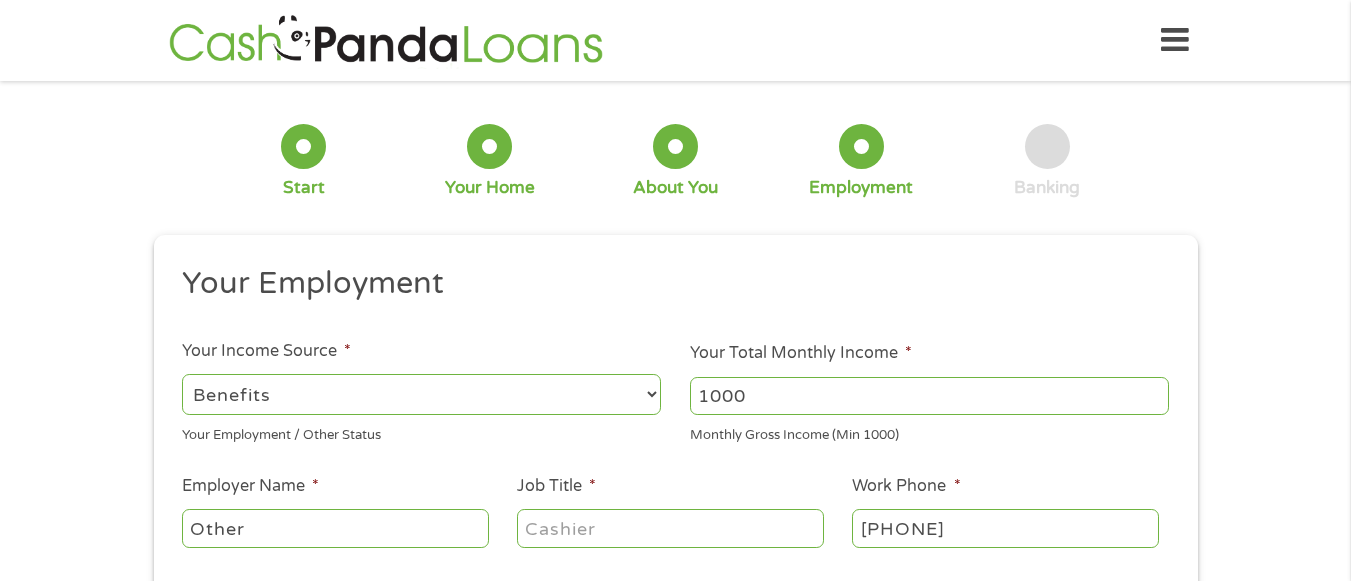 click on "1000" at bounding box center (929, 396) 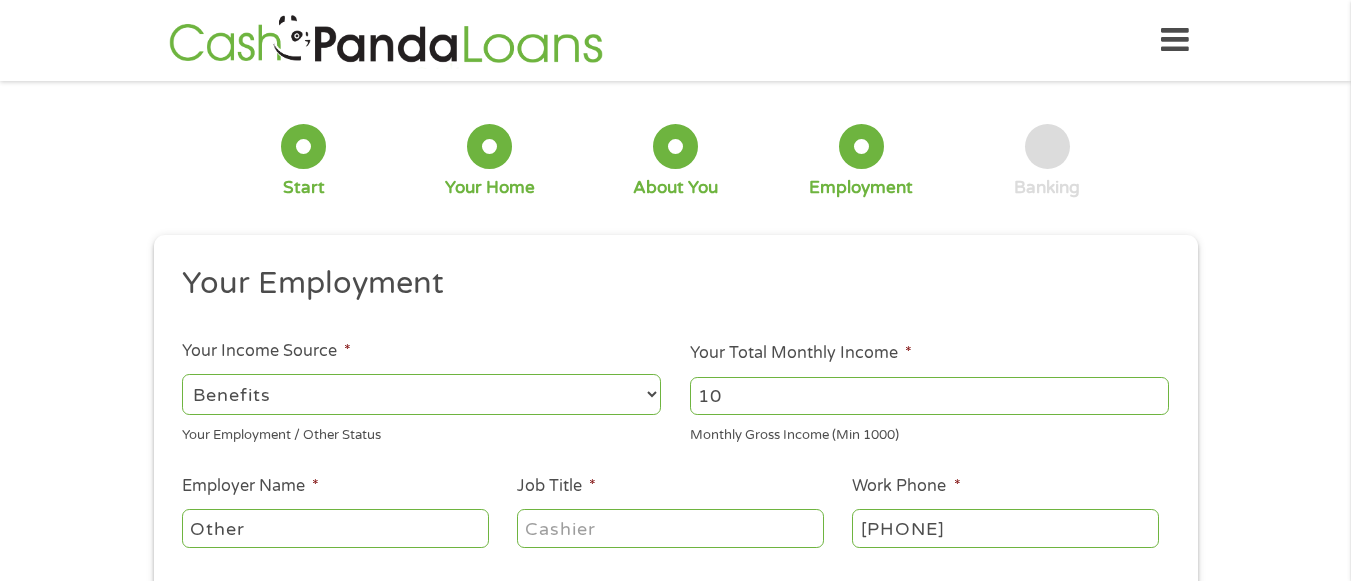 type on "1" 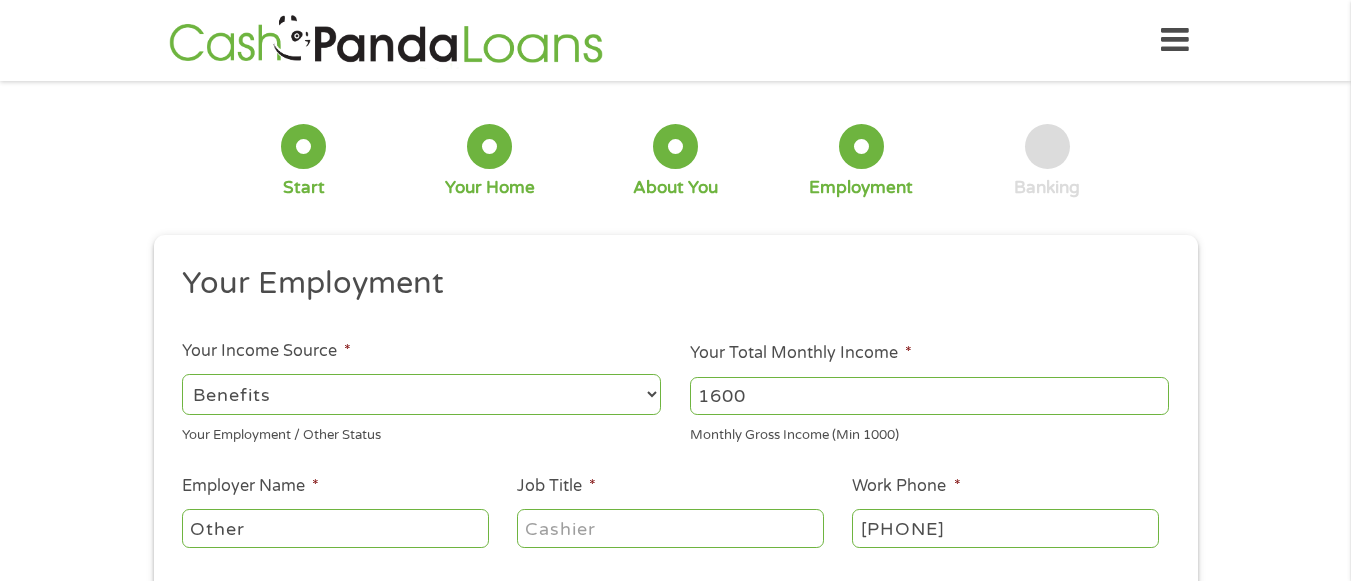type on "1600" 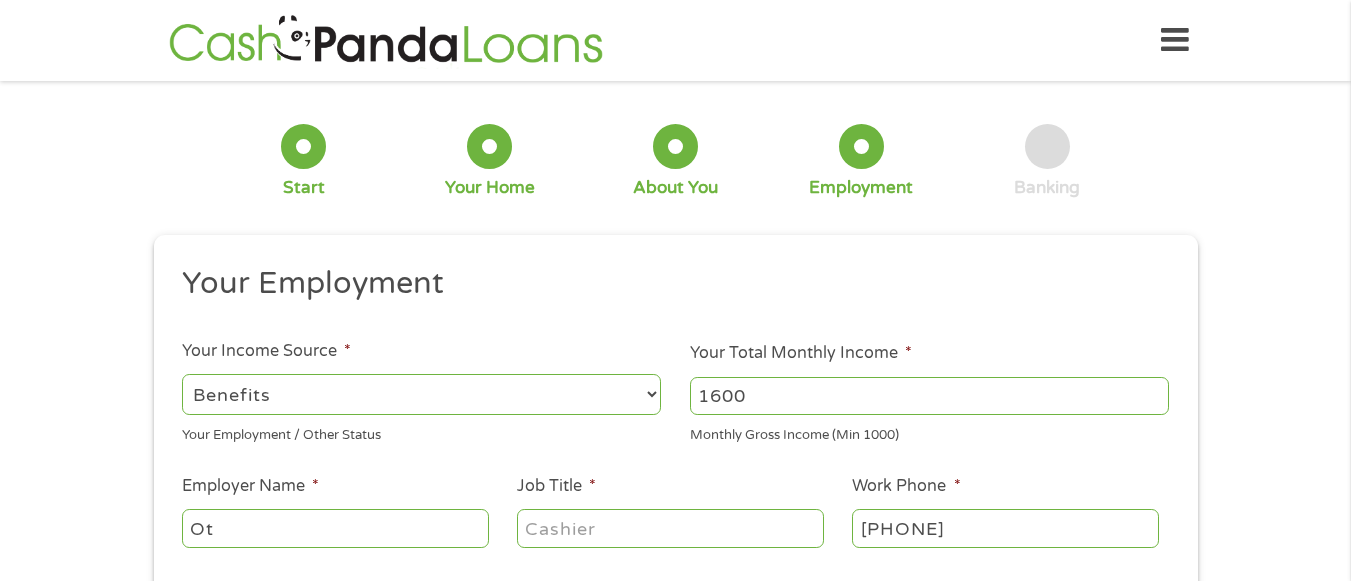 type on "O" 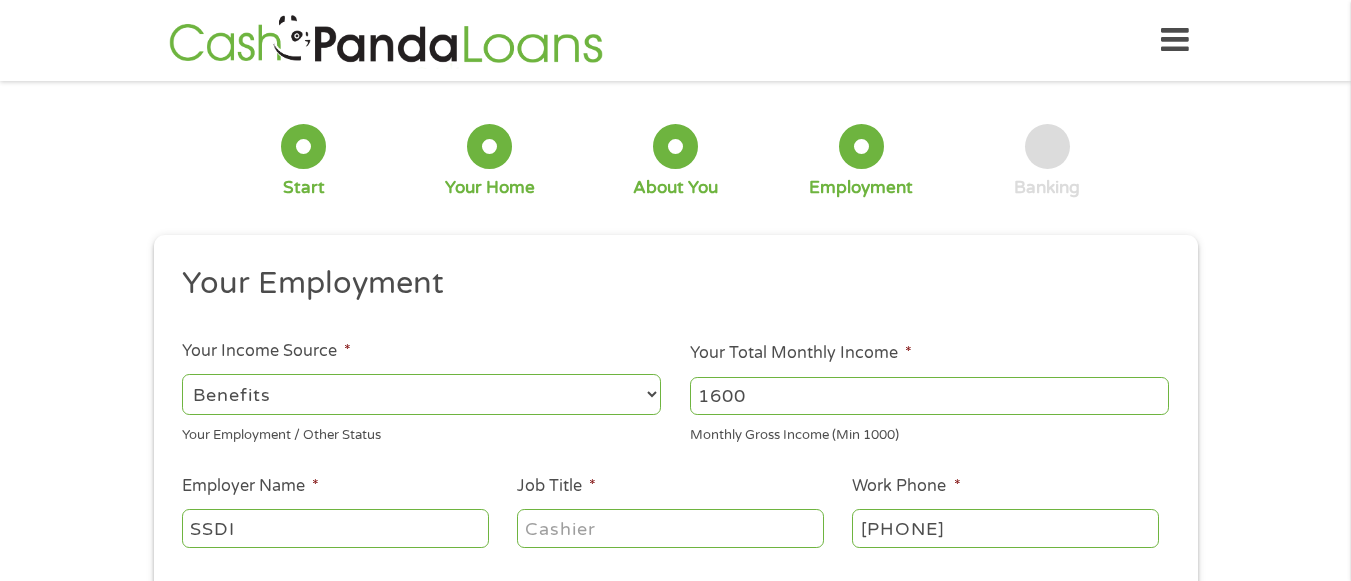 type on "SSDI" 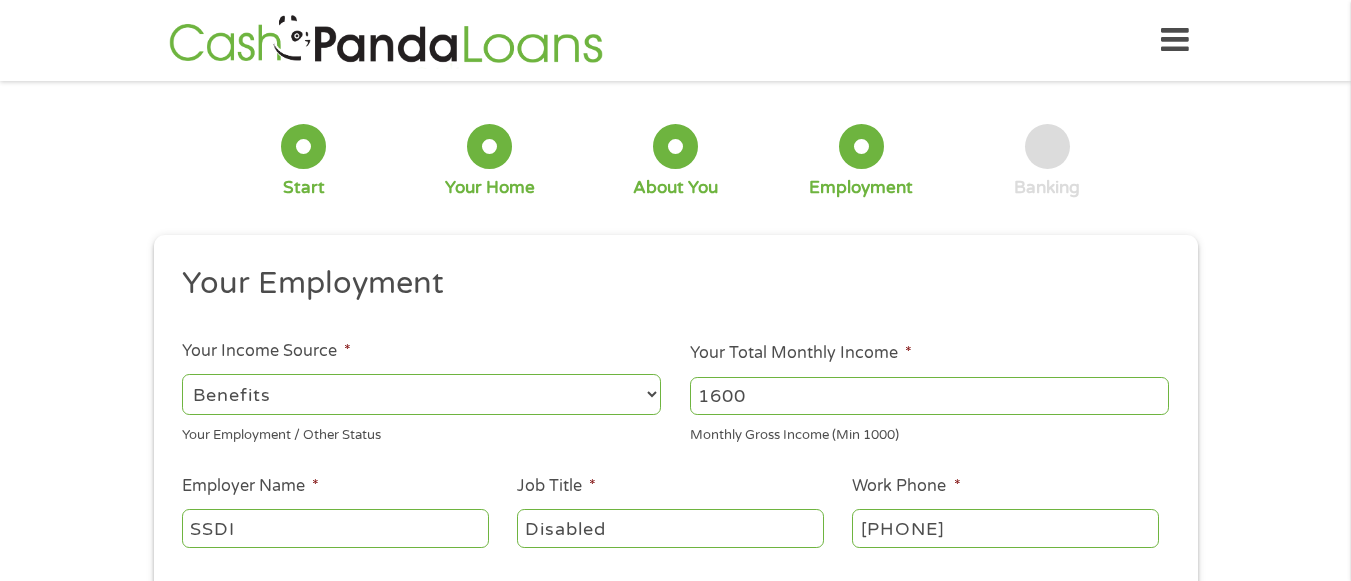 type on "Disabled" 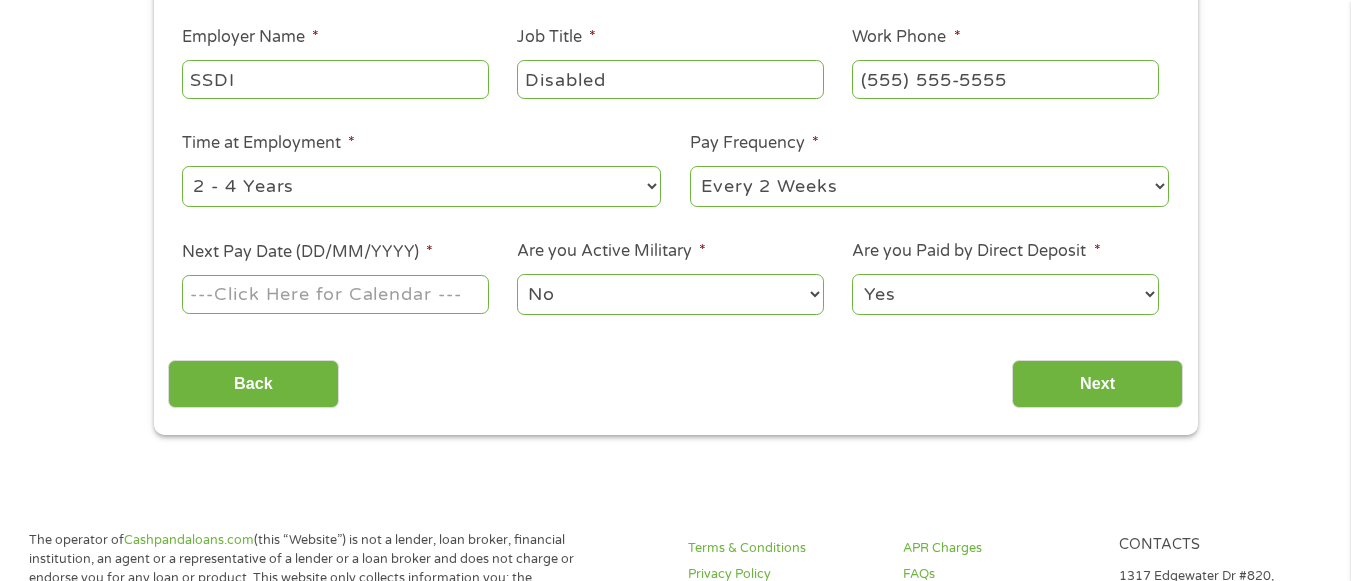 scroll, scrollTop: 480, scrollLeft: 0, axis: vertical 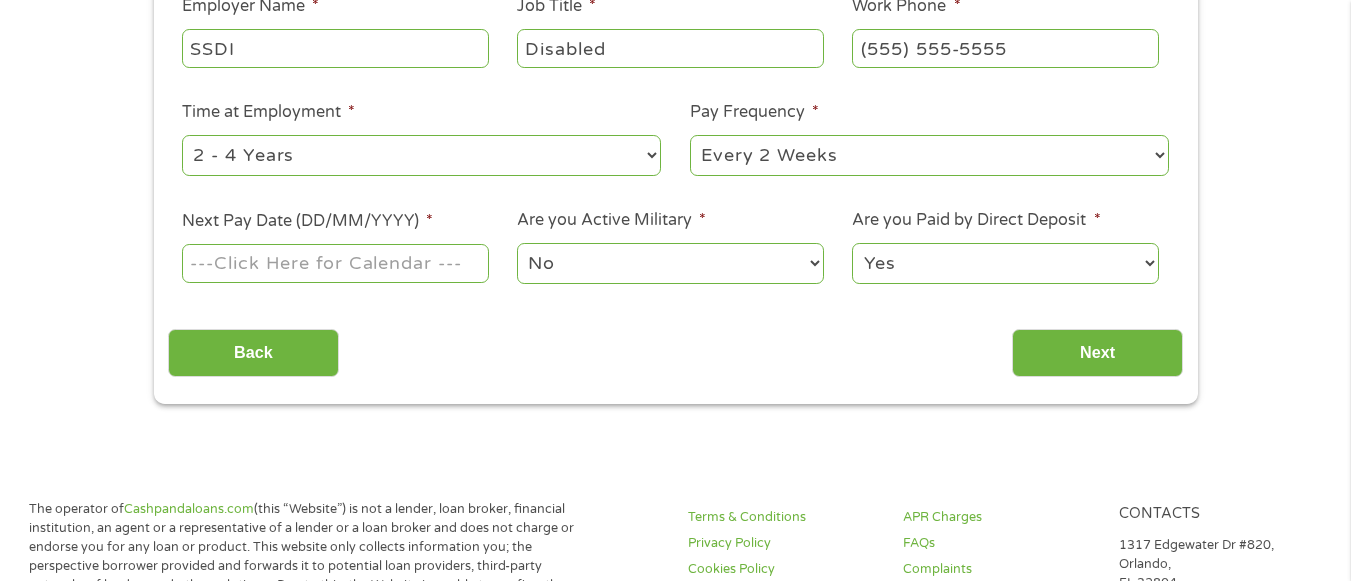 click on "--- Choose one --- 1 Year or less 1 - 2 Years 2 - 4 Years Over 4 Years" at bounding box center (421, 155) 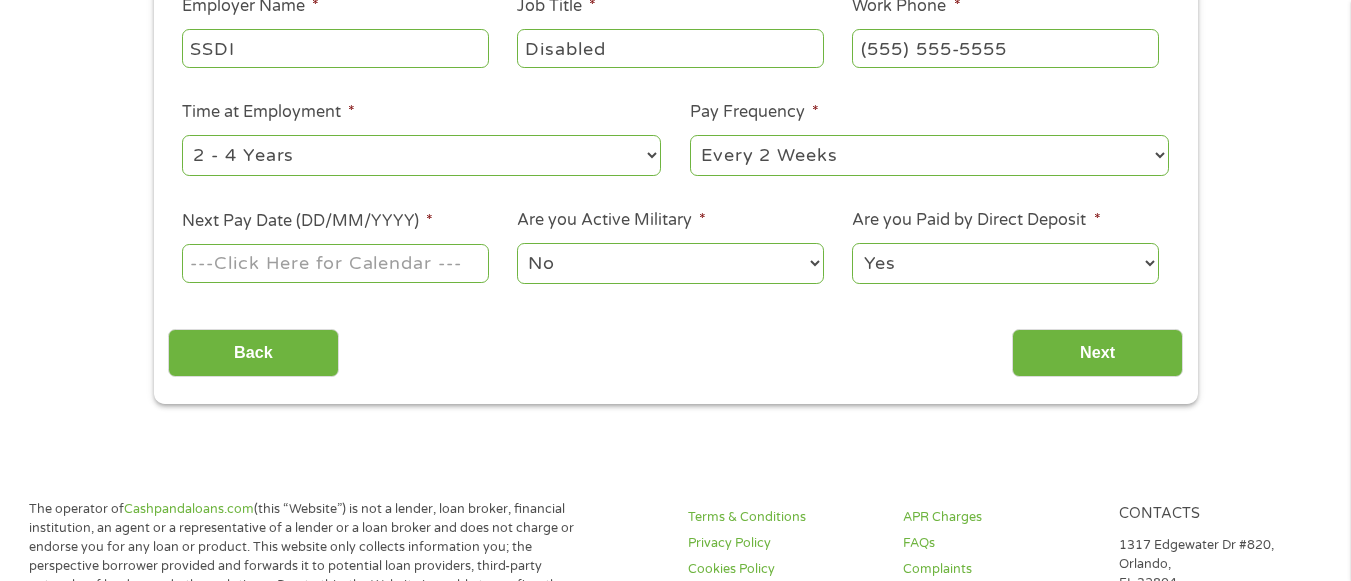select on "24months" 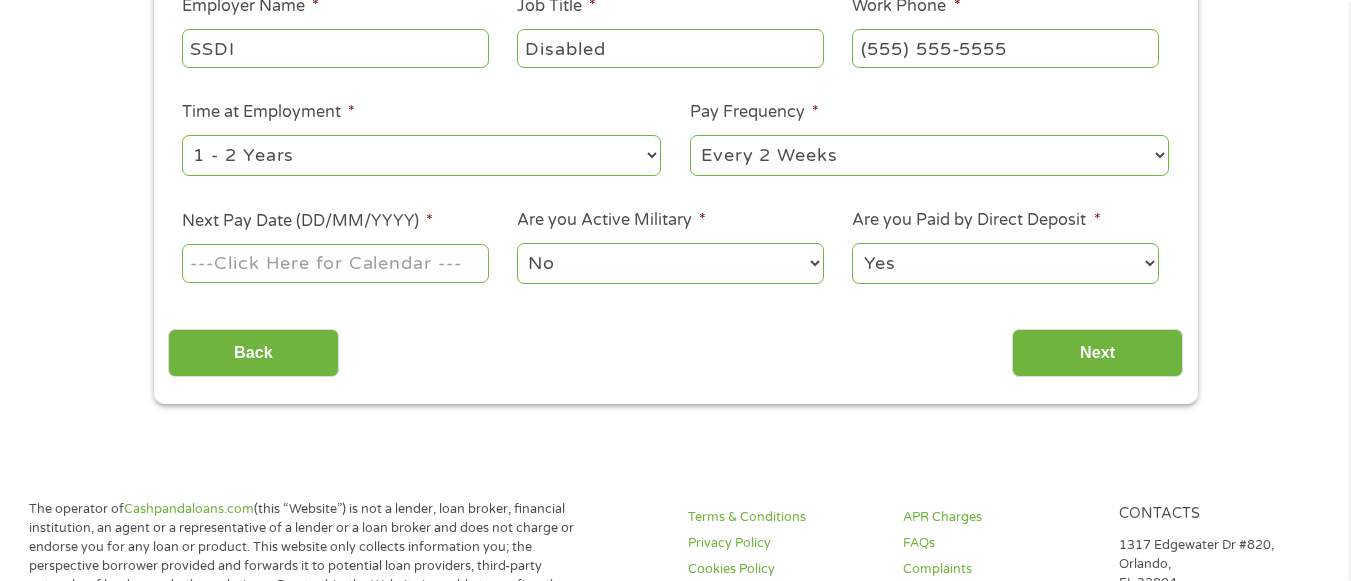 click on "--- Choose one --- 1 Year or less 1 - 2 Years 2 - 4 Years Over 4 Years" at bounding box center (421, 155) 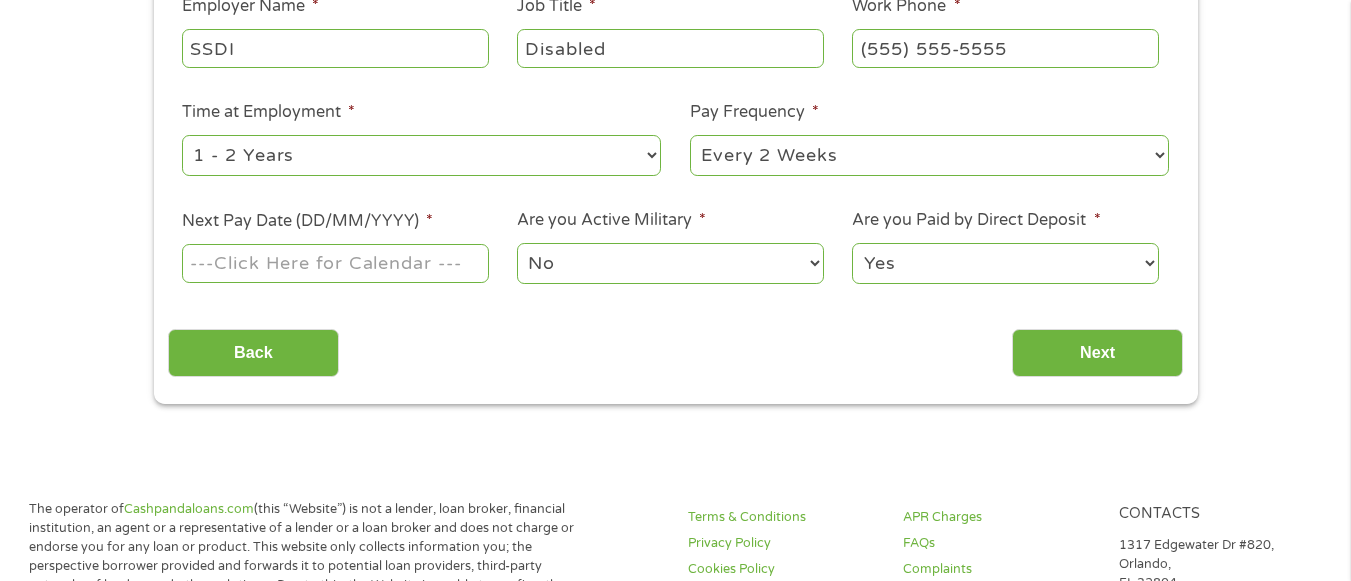 click on "(555) 555-5555" at bounding box center [1005, 48] 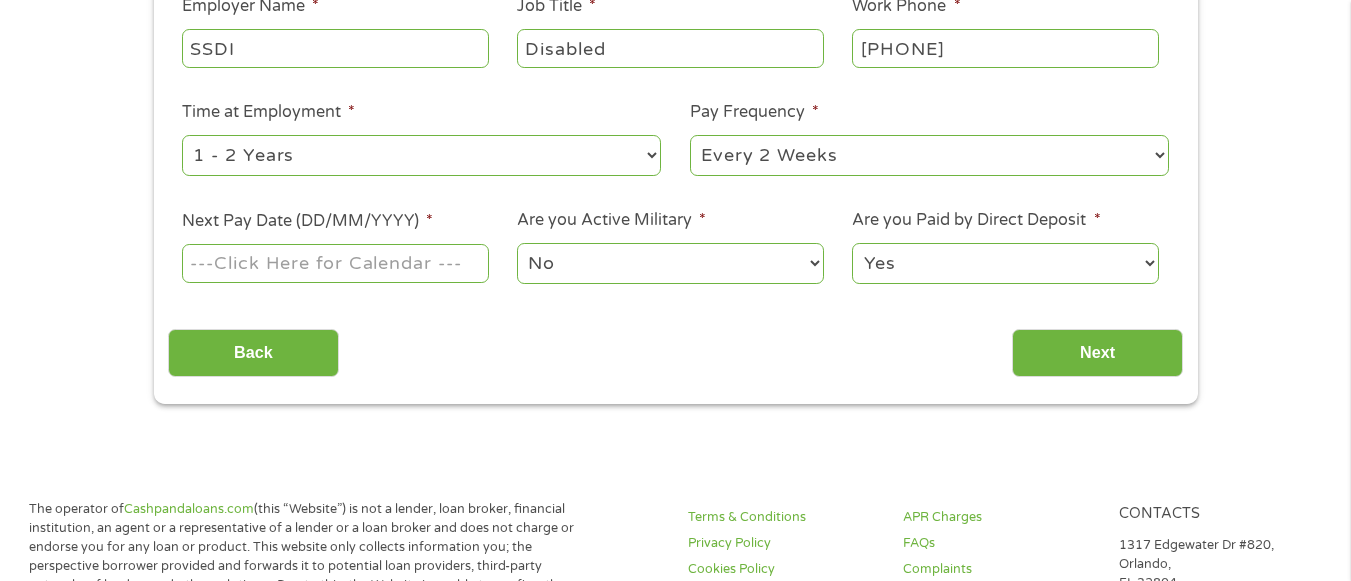 type on "[PHONE]" 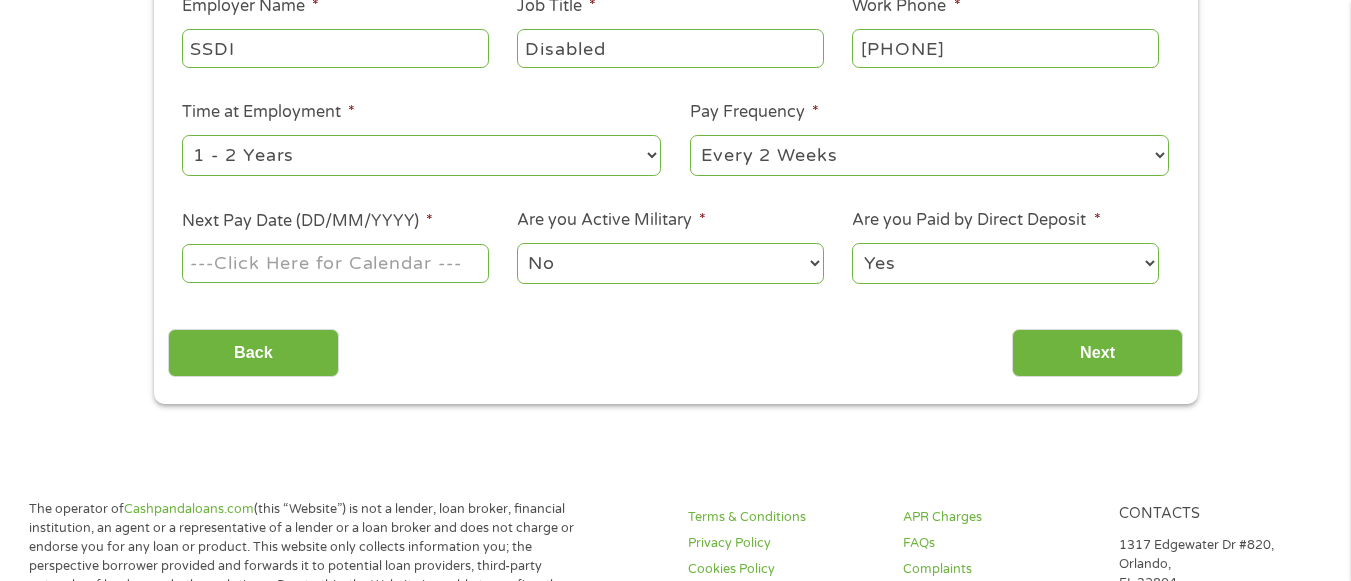 click on "--- Choose one --- Every 2 Weeks Every Week Monthly Semi-Monthly" at bounding box center (929, 155) 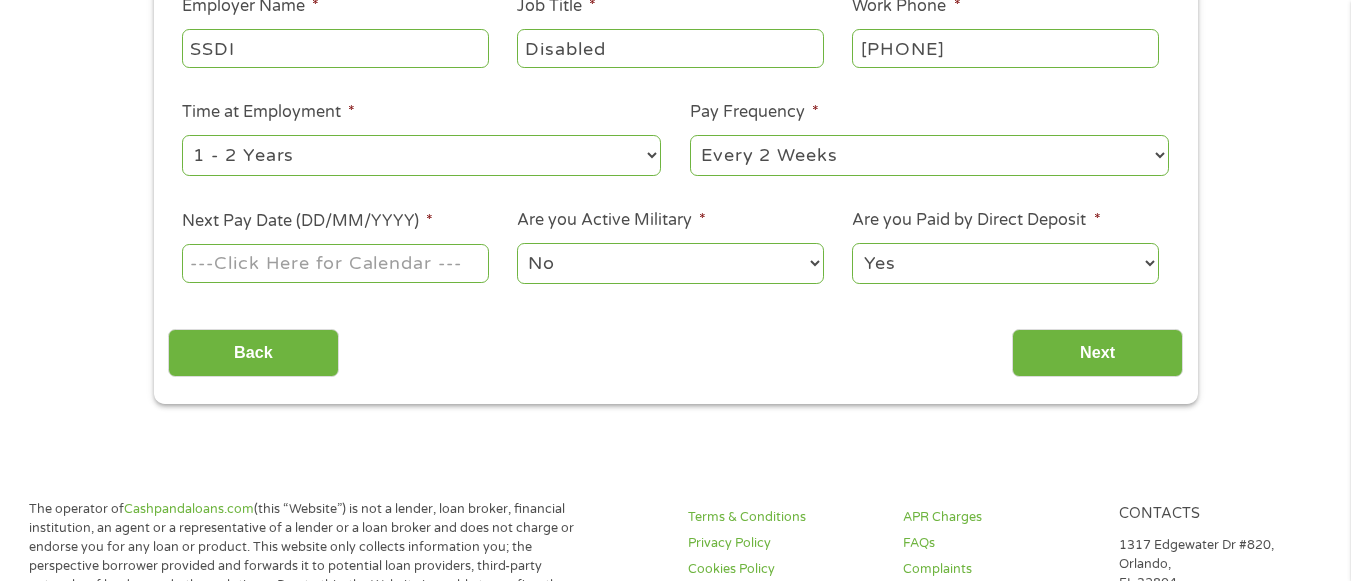 select on "monthly" 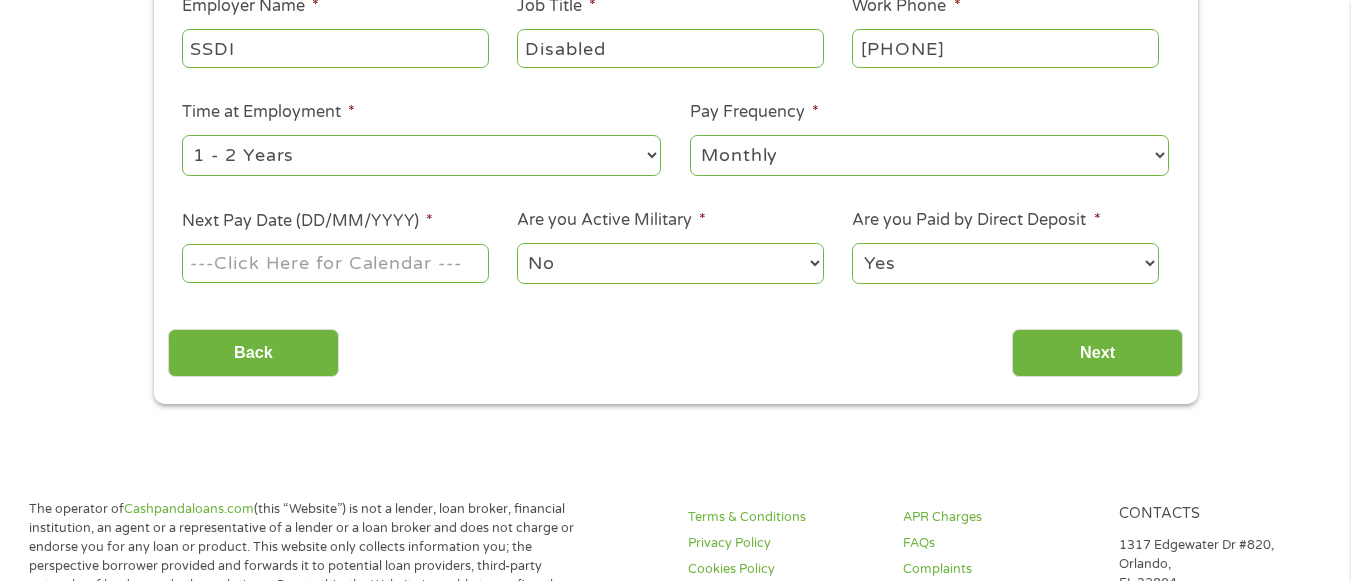 click on "--- Choose one --- Every 2 Weeks Every Week Monthly Semi-Monthly" at bounding box center [929, 155] 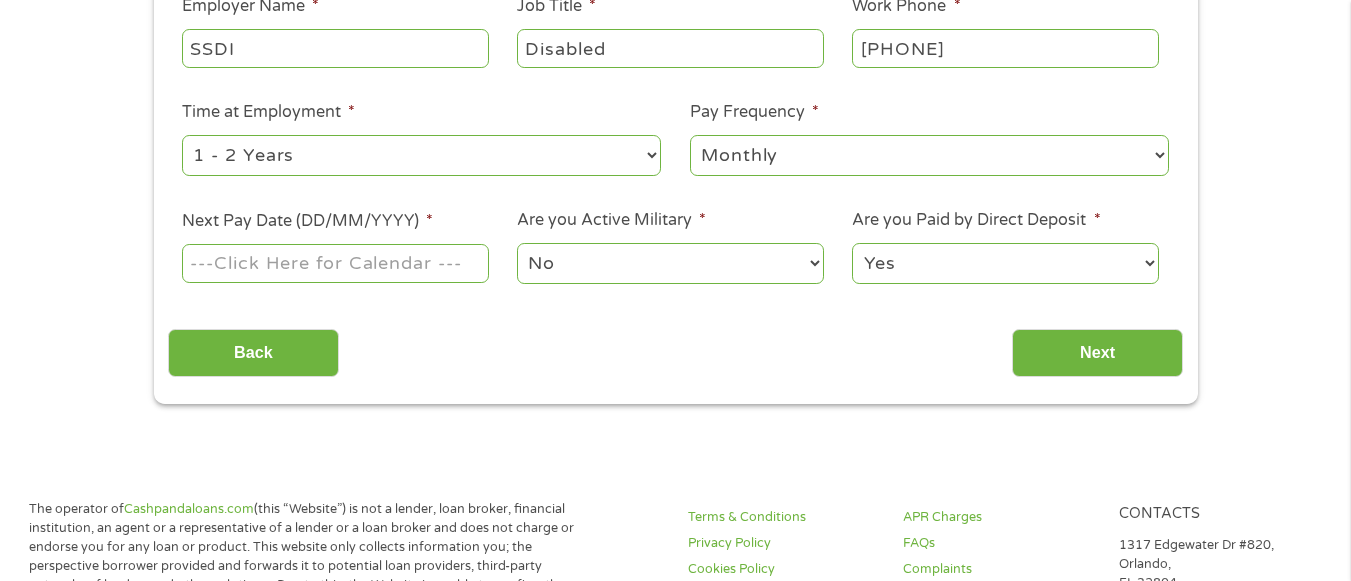 click on "Yes No" at bounding box center [1005, 263] 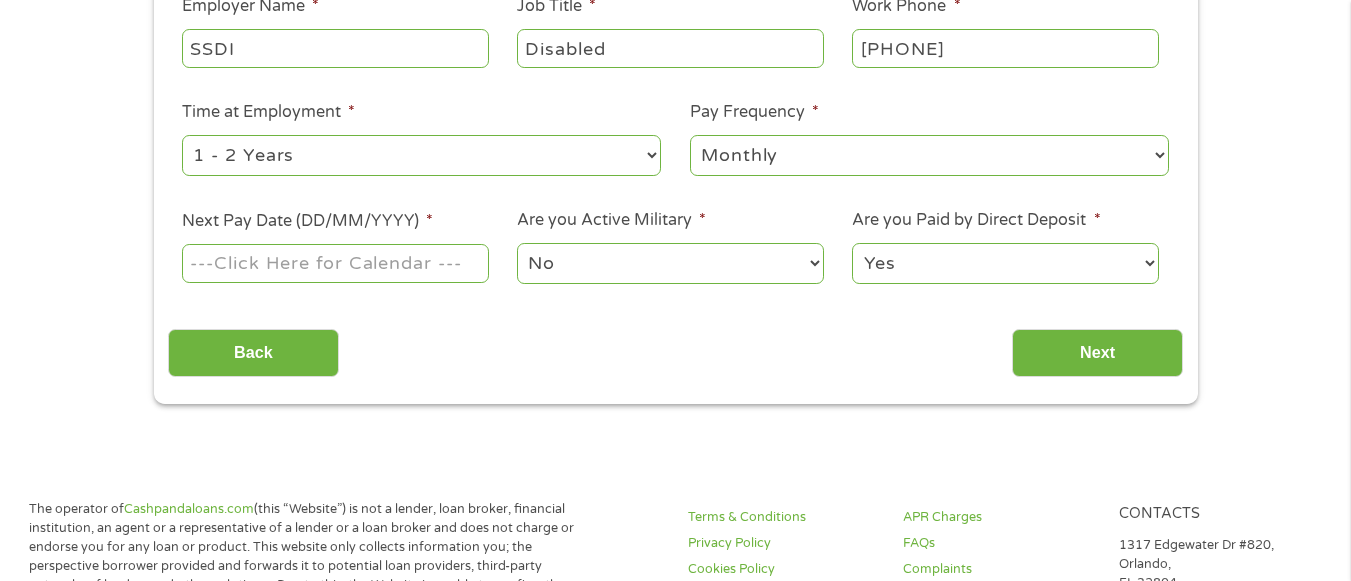 click on "Yes No" at bounding box center (1005, 263) 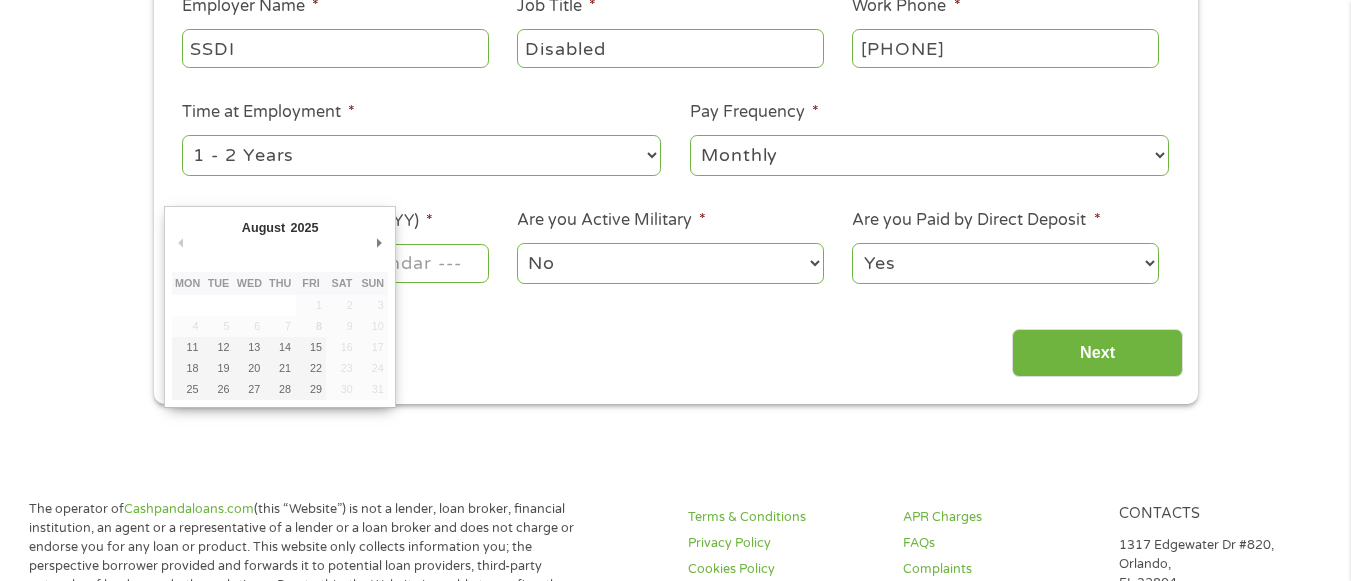 click on "Next Pay Date (DD/MM/YYYY) *" at bounding box center (335, 263) 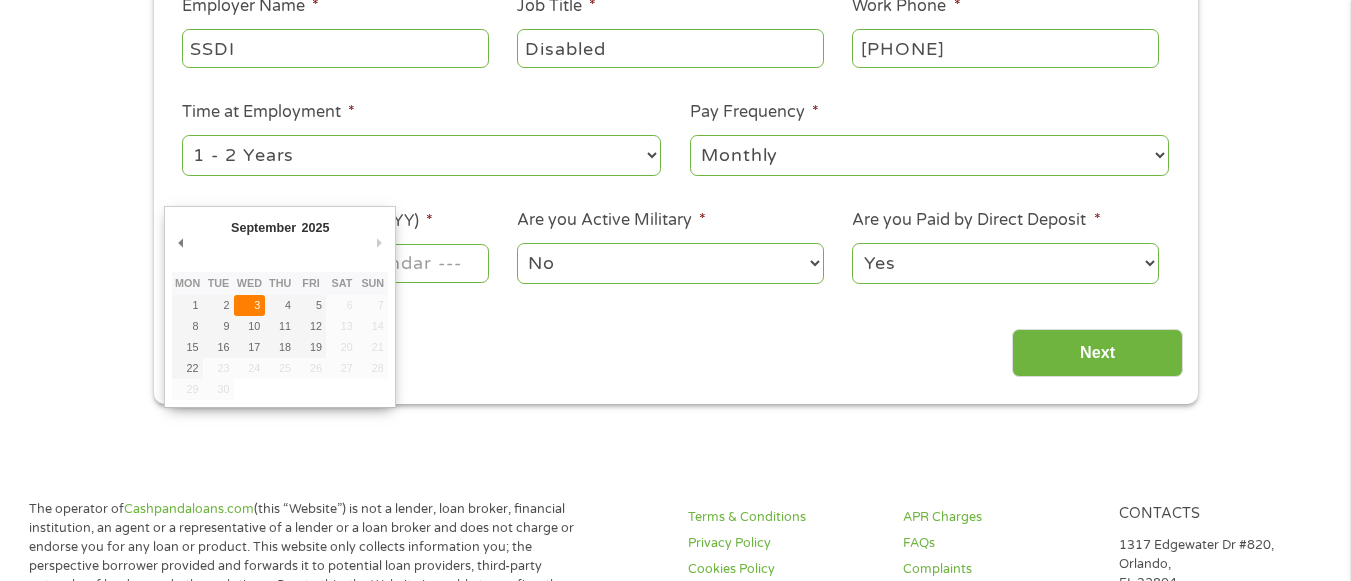type on "03/09/2025" 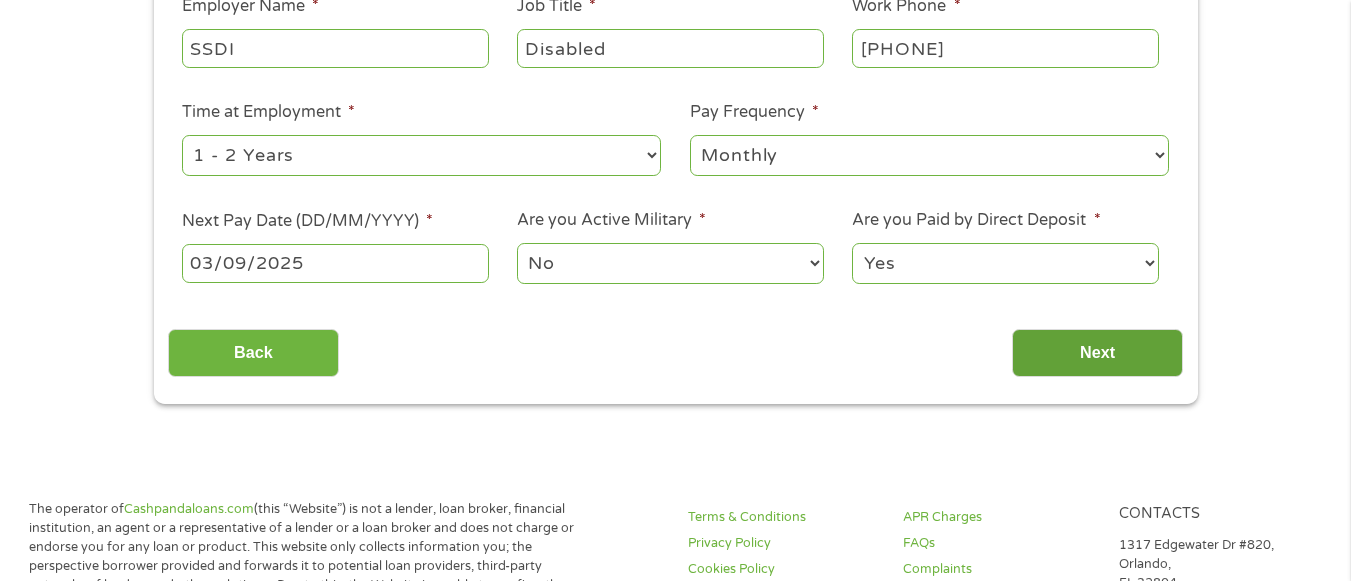 click on "Next" at bounding box center (1097, 353) 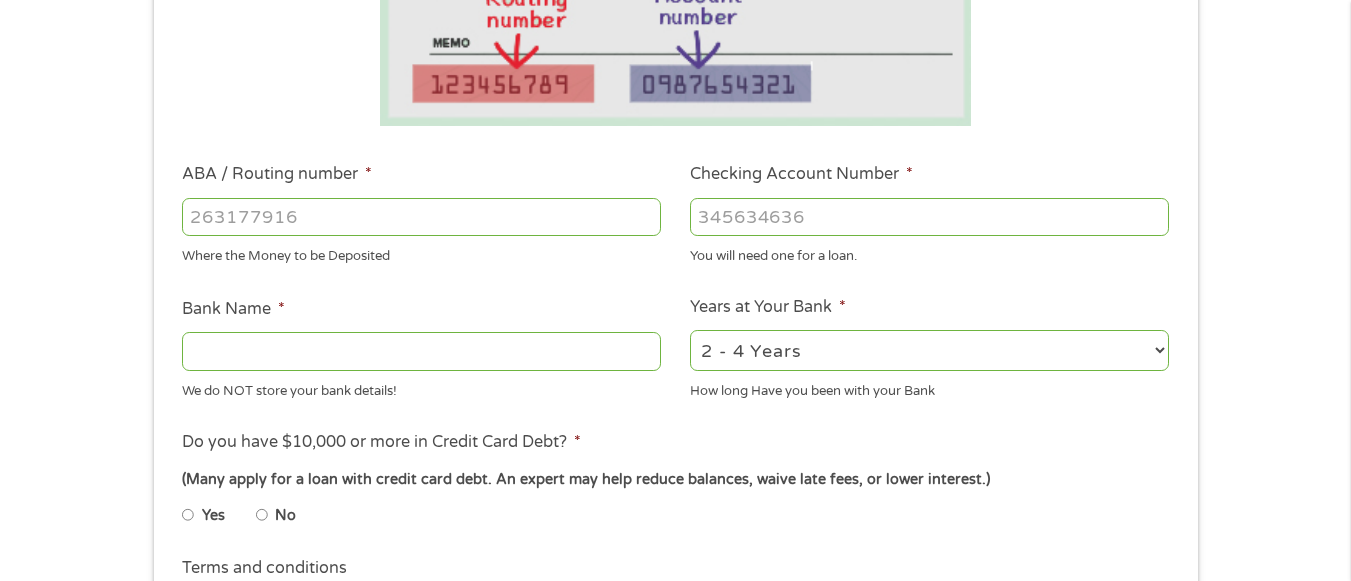 scroll, scrollTop: 8, scrollLeft: 8, axis: both 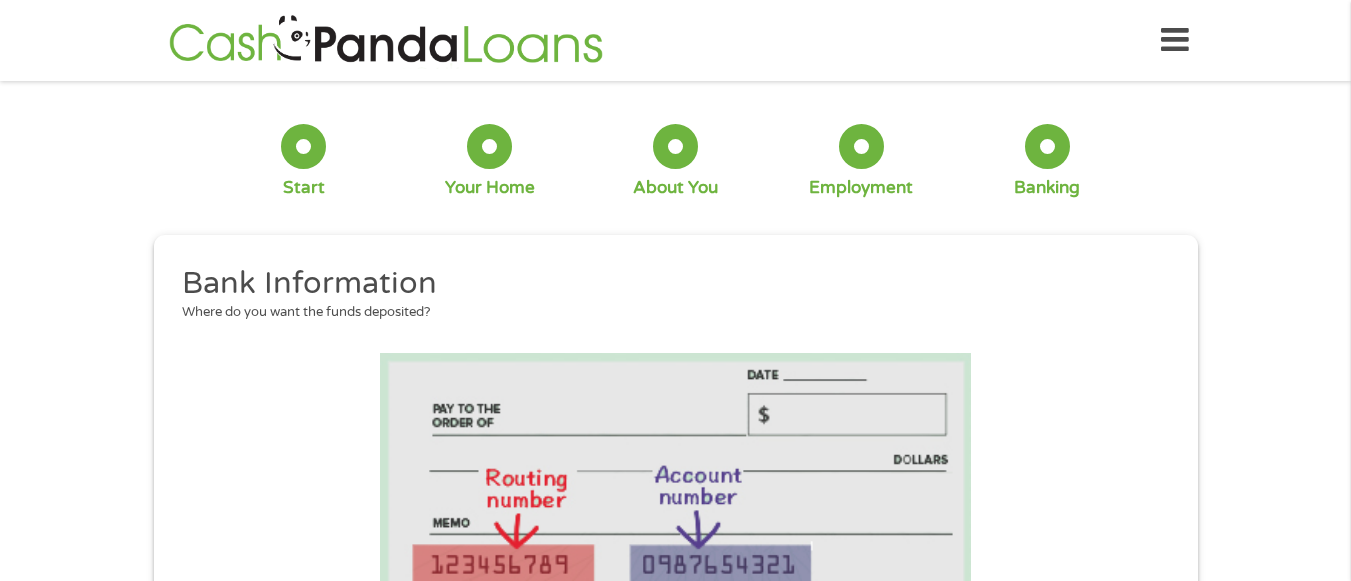 click on "Bank Information Where do you want the funds deposited?   ABA / Routing number * Where the Money to be Deposited Checking Account Number * You will need one for a loan.  Bank Name * We do NOT store your bank details!  Years at Your Bank * 2 - 4 Years 6 - 12 Months 1 - 2 Years Over 4 Years How long Have you been with your Bank  This field is hidden when viewing the form My Credit Score --- Choose one --- Not Sure Excellent (700+) Good (600-700) Fair (500 - 600) Poor (under 500) * This choice Won’t affect your application This field is hidden when viewing the form Loan Reason --- Choose one --- Debt Consolidation Paying Bills Credit Card Bills Student Loan Home Improvement Big Purchase Medical Expenses Vacation Other * This choice Won’t affect your application Do you have $10,000 or more in Credit Card Debt? * (Many apply for a loan with credit card debt. An expert may help reduce balances, waive late fees, or lower interest.)
Yes
No
Terms and conditions" at bounding box center [675, 762] 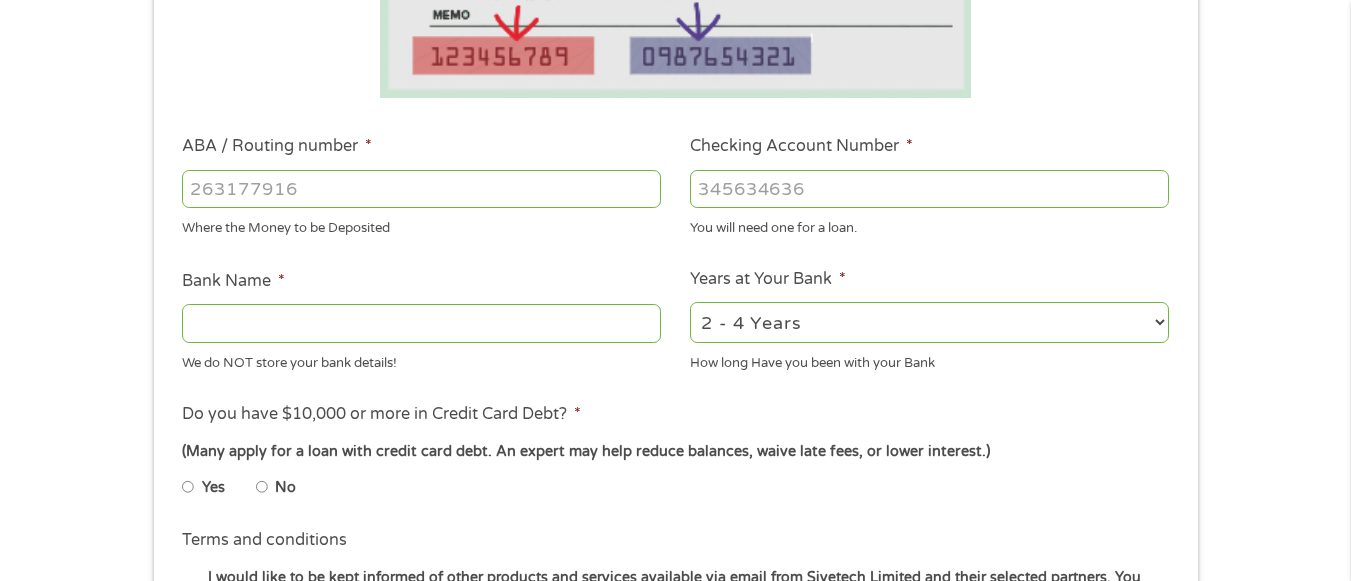 click on "ABA / Routing number *" at bounding box center (421, 189) 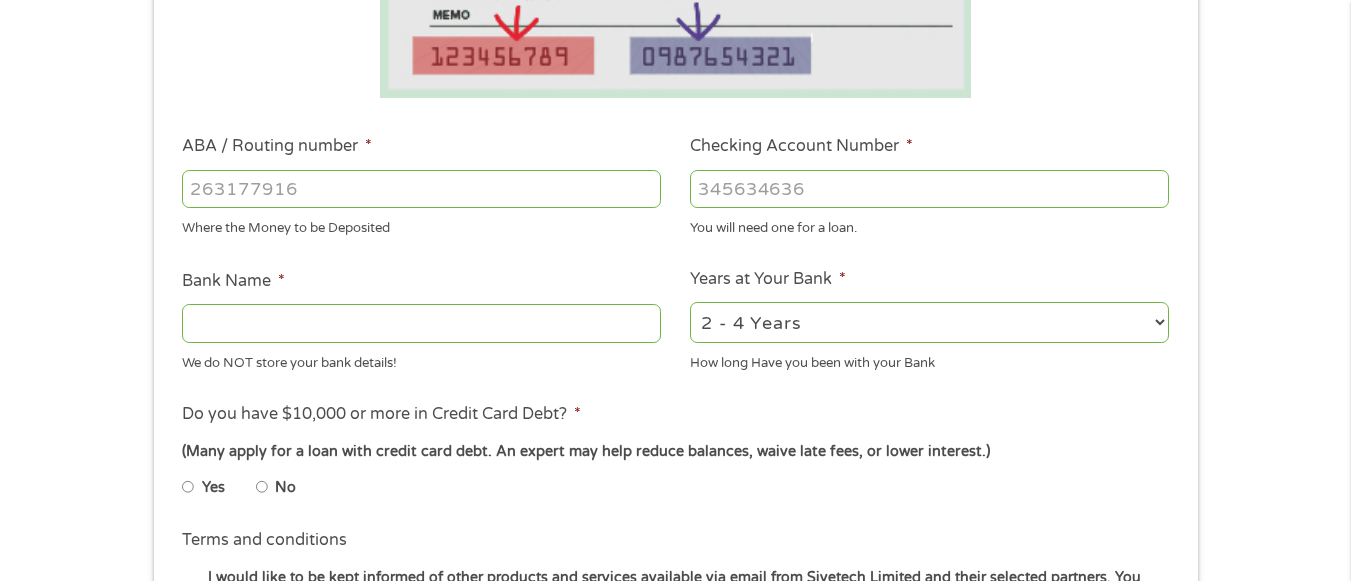 type on "[NUMBER]" 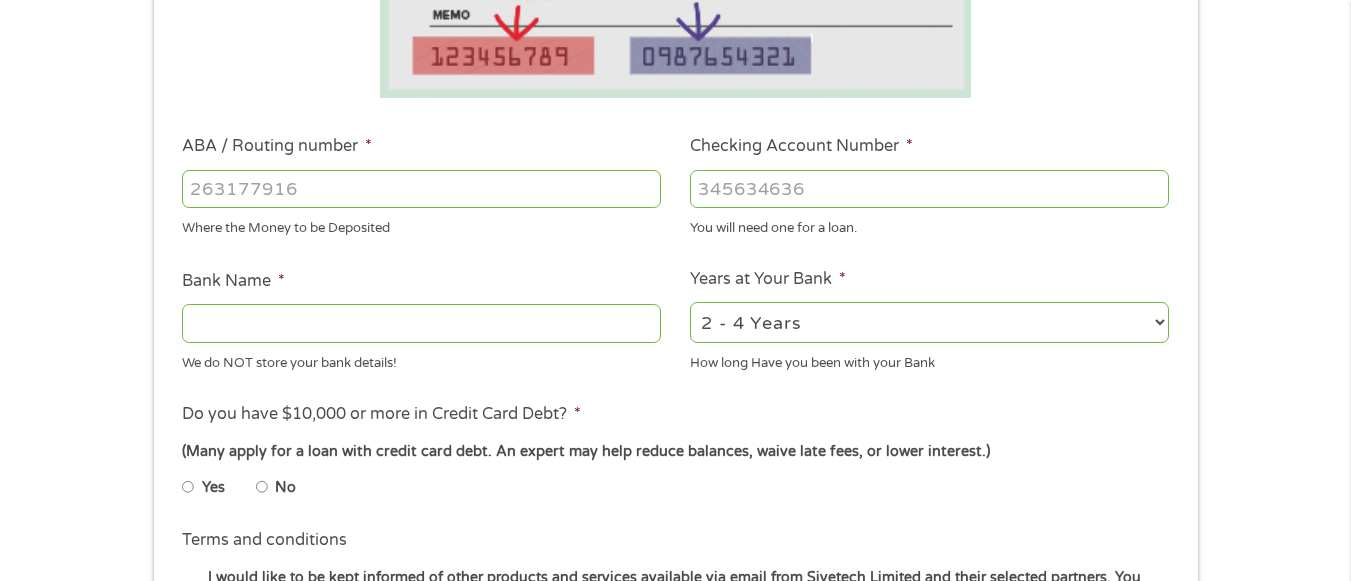 type on "US BANK NA" 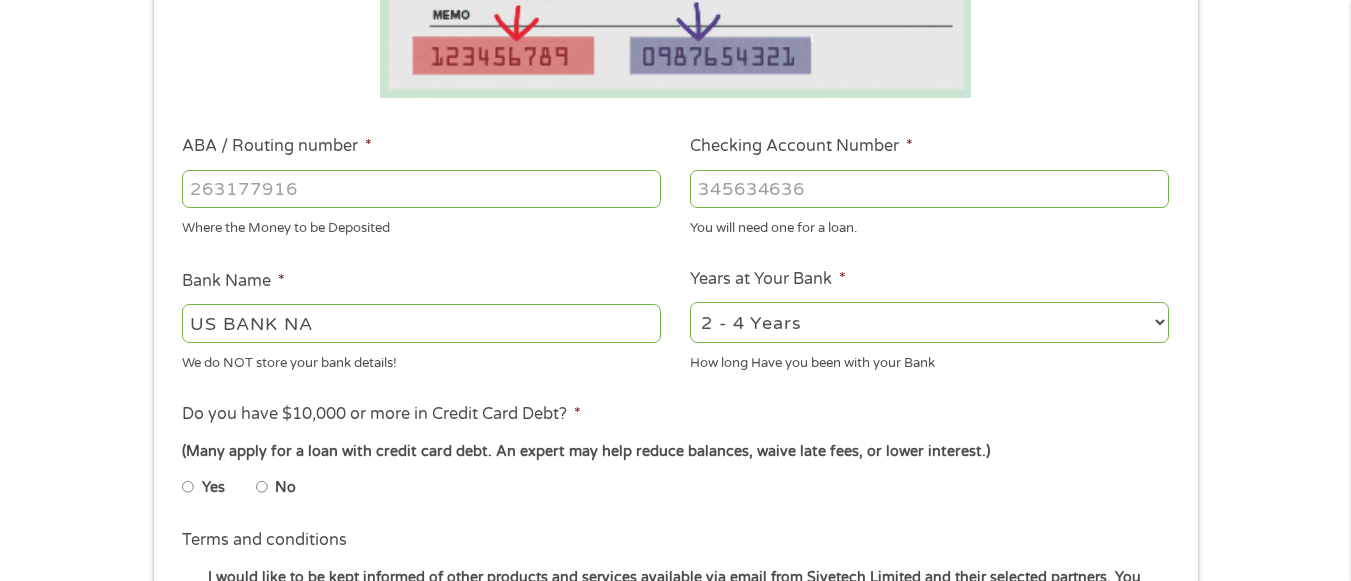 type on "[NUMBER]" 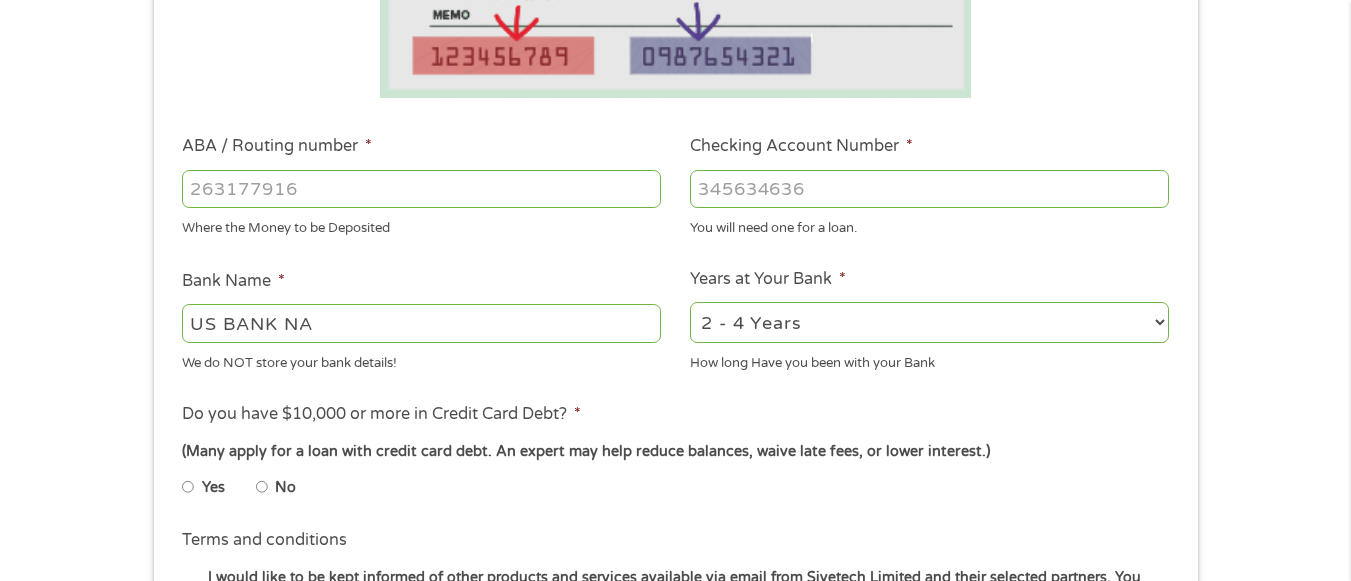 select on "24months" 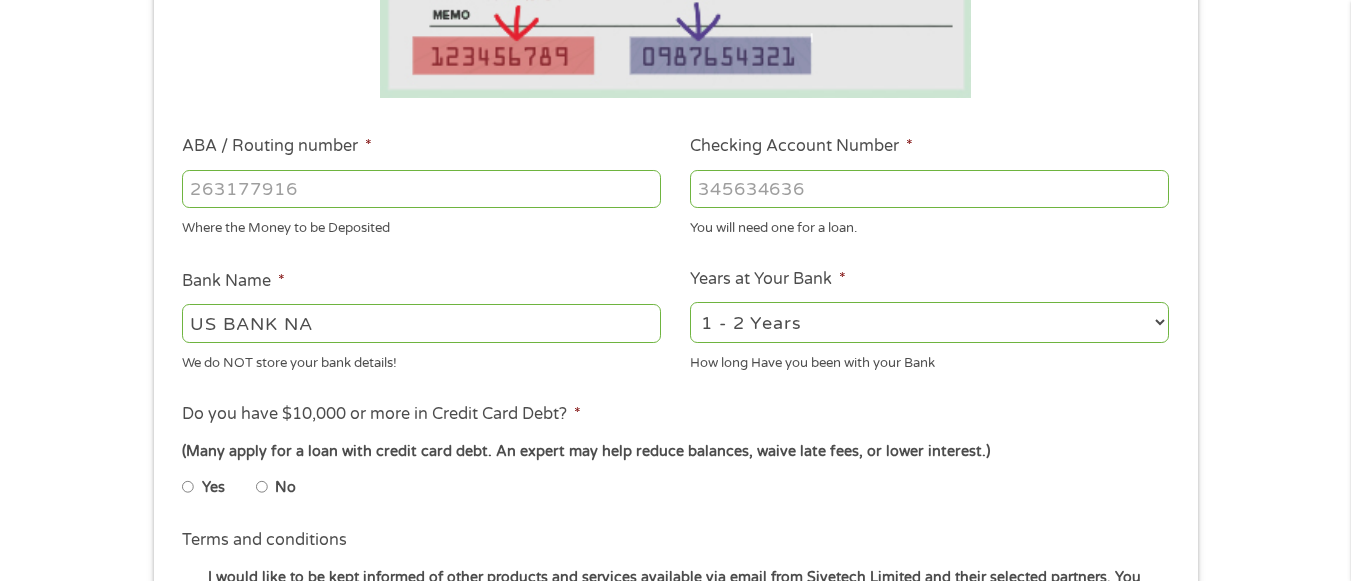 click on "2 - 4 Years 6 - 12 Months 1 - 2 Years Over 4 Years" at bounding box center (929, 322) 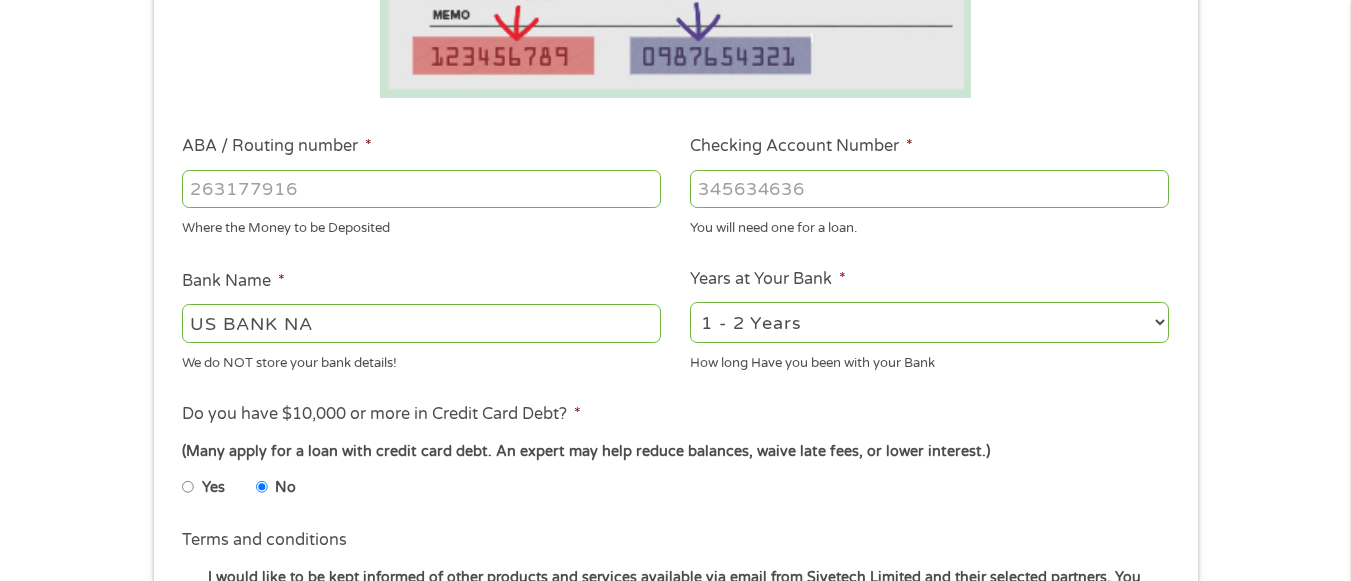 click on "Yes
No" at bounding box center [420, 491] 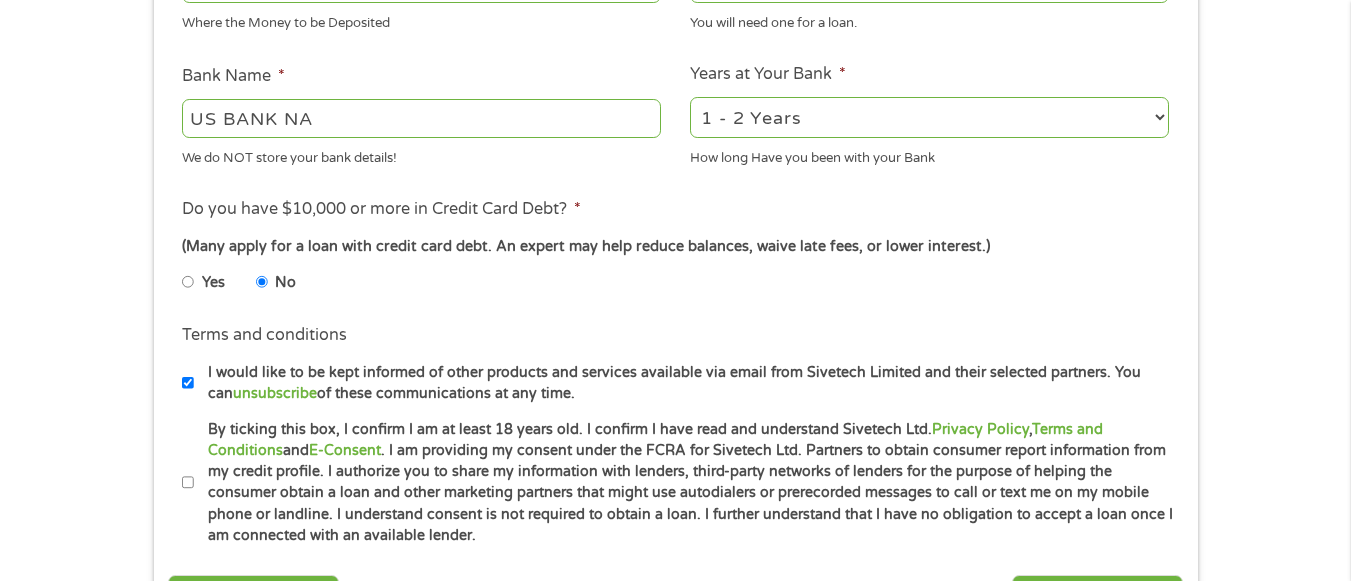 scroll, scrollTop: 748, scrollLeft: 0, axis: vertical 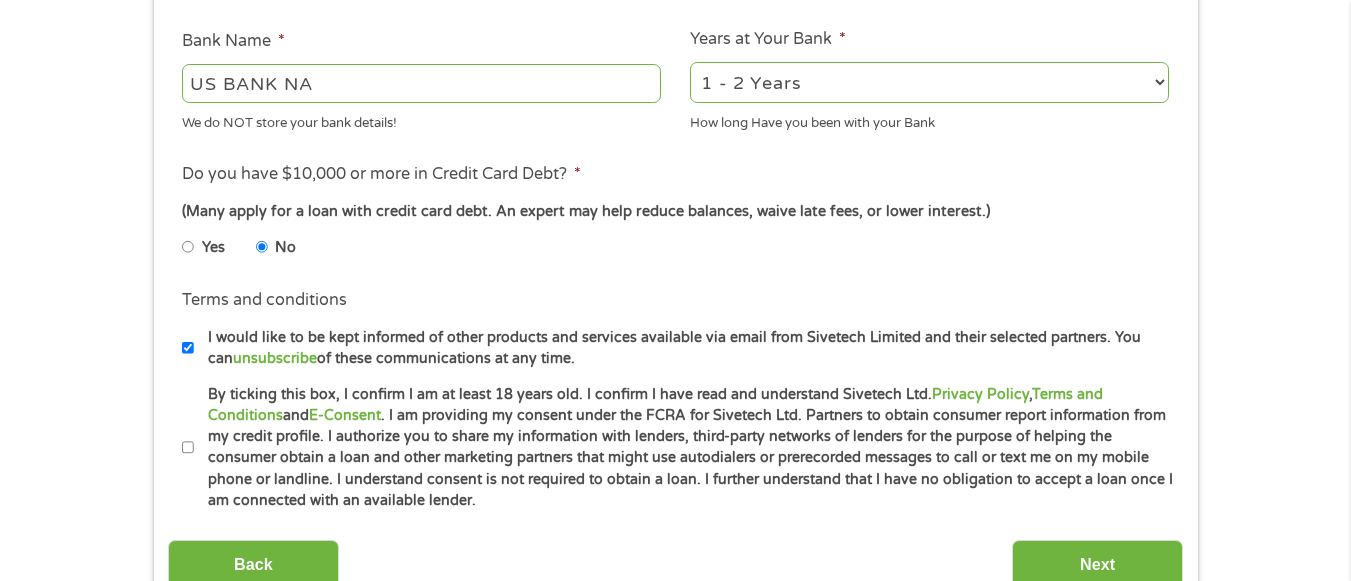 click on "By ticking this box, I confirm I am at least 18 years old. I confirm I have read and understand Sivetech Ltd.  Privacy Policy ,  Terms and Conditions  and  E-Consent . I am providing my consent under the FCRA for Sivetech Ltd. Partners to obtain consumer report information from my credit profile. I authorize you to share my information with lenders, third-party networks of lenders for the purpose of helping the consumer obtain a loan and other marketing partners that might use autodialers or prerecorded messages to call or text me on my mobile phone or landline. I understand consent is not required to obtain a loan. I further understand that I have no obligation to accept a loan once I am connected with an available lender." at bounding box center [188, 448] 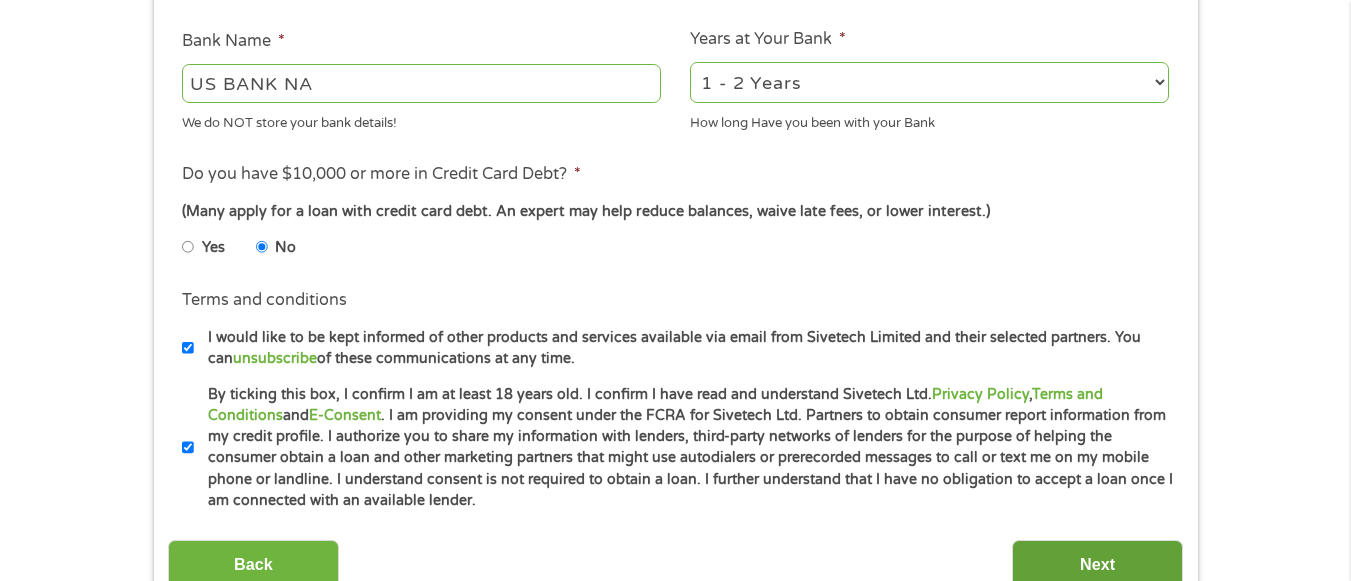 click on "Next" at bounding box center [1097, 564] 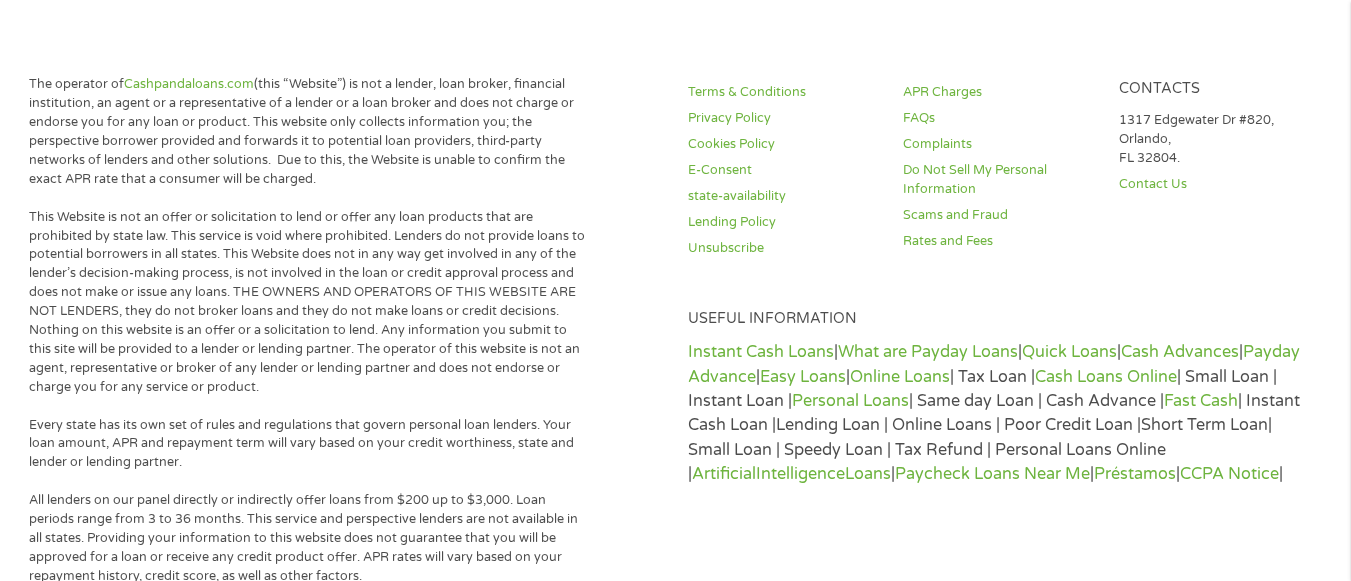 scroll, scrollTop: 8, scrollLeft: 8, axis: both 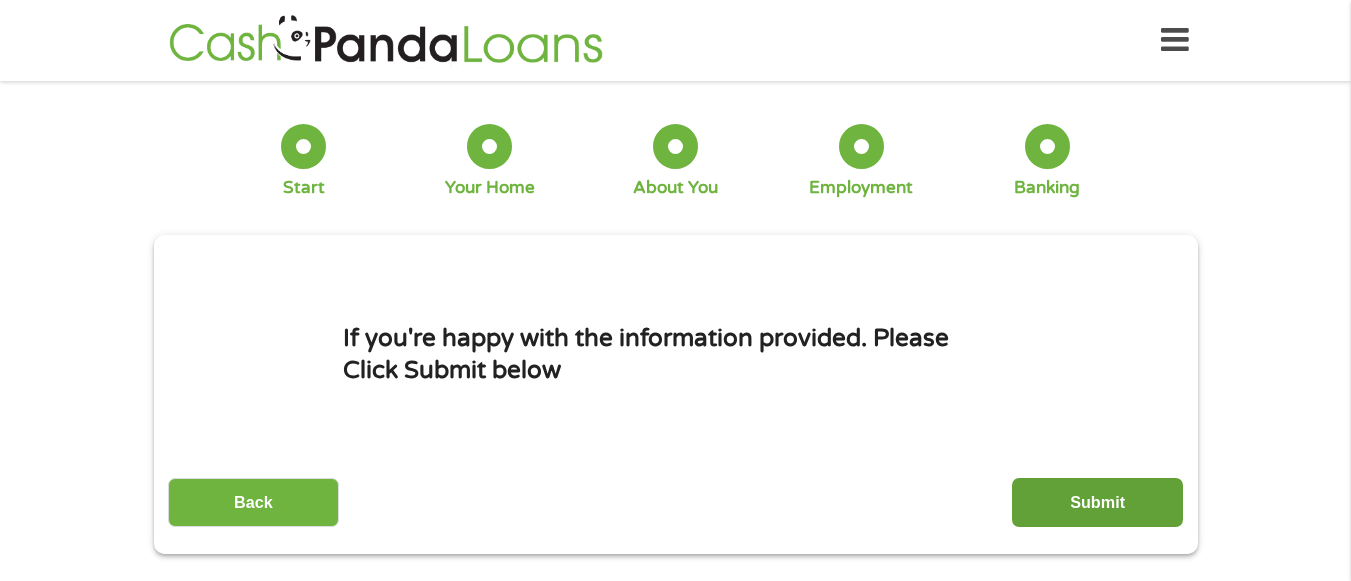 click on "Submit" at bounding box center (1097, 502) 